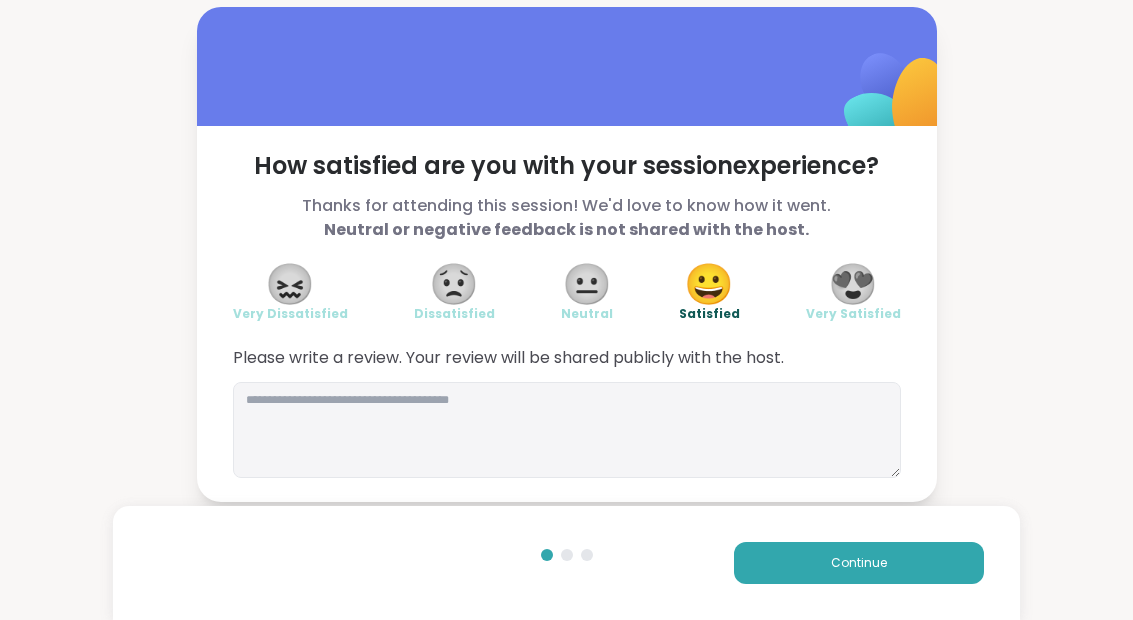 scroll, scrollTop: 0, scrollLeft: 0, axis: both 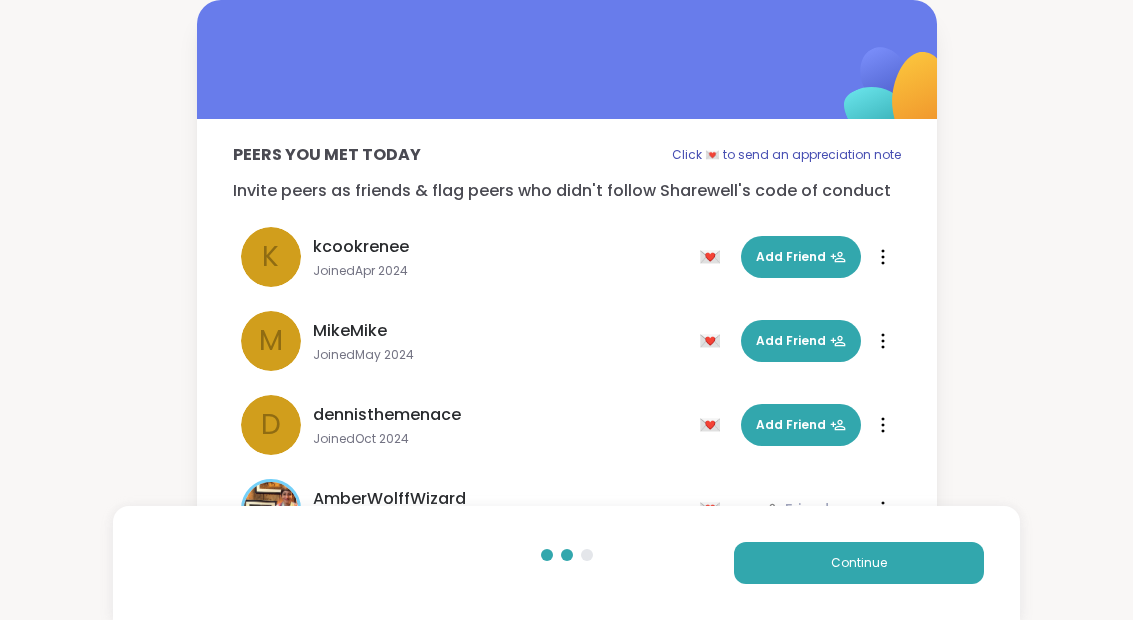 click on "Continue" at bounding box center (859, 563) 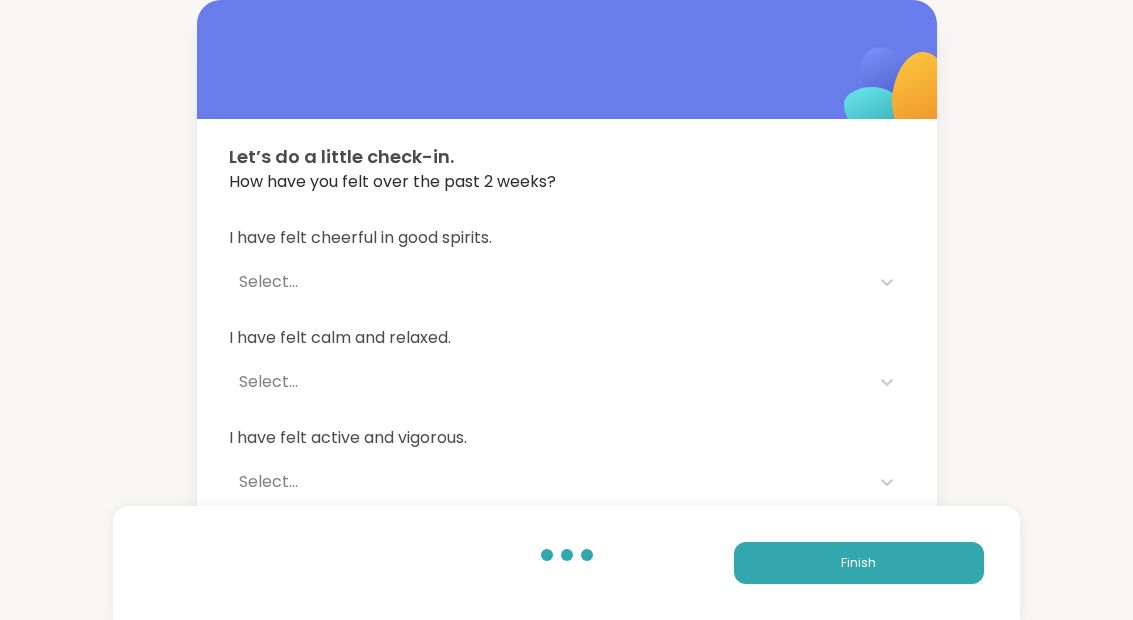 click on "Finish" at bounding box center [858, 563] 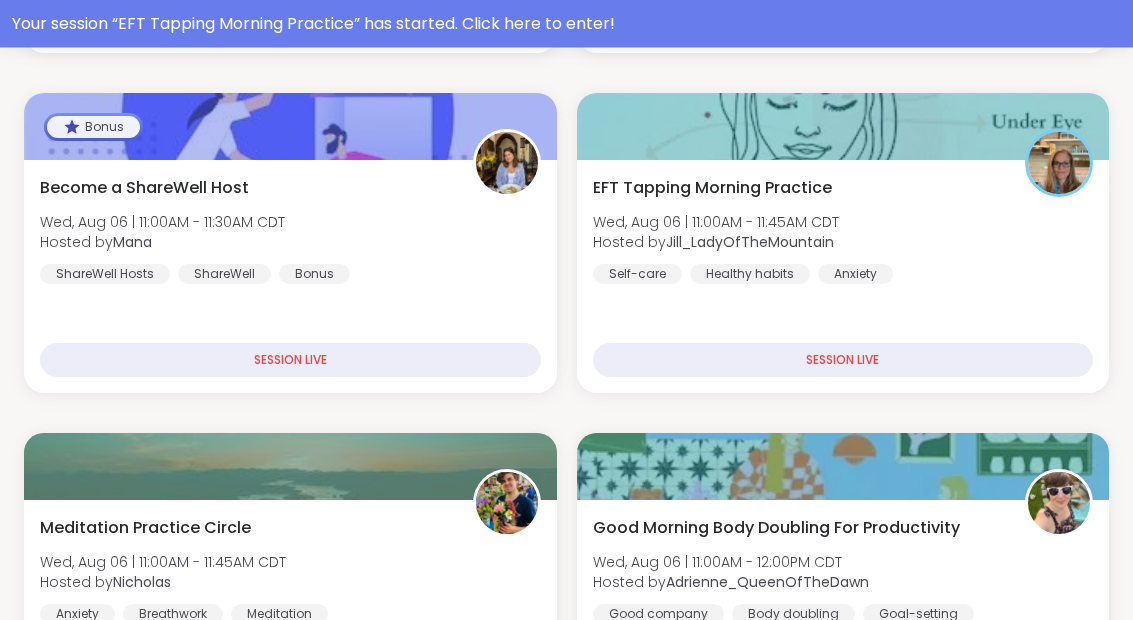 scroll, scrollTop: 686, scrollLeft: 0, axis: vertical 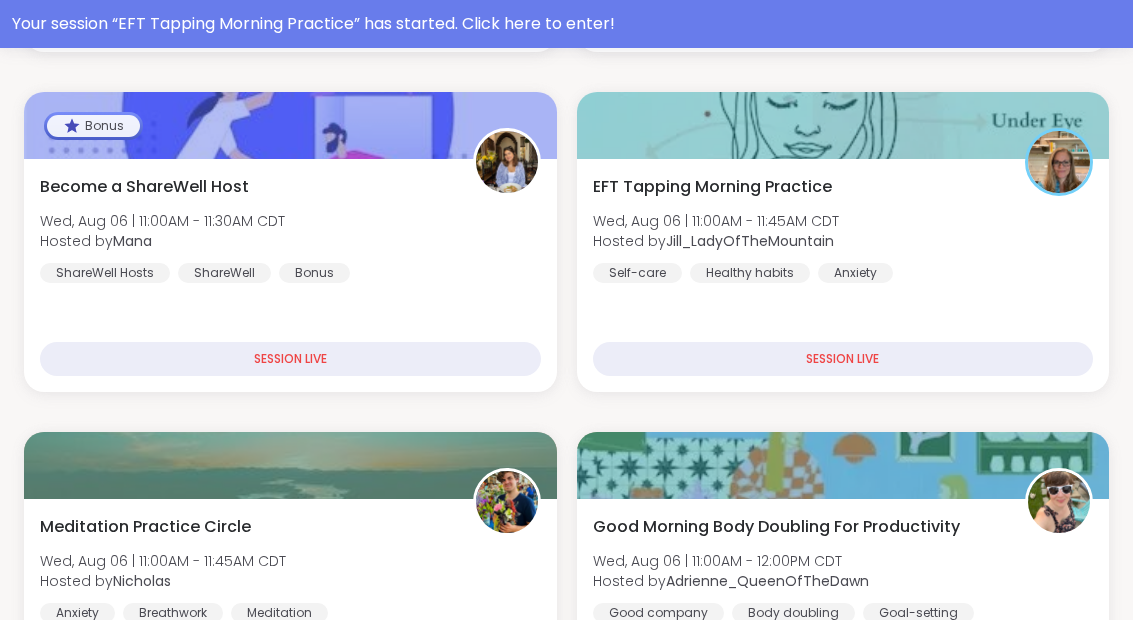 click on "EFT Tapping Morning Practice Wed, Aug 06 | 11:00AM - 11:45AM CDT Hosted by  Jill_LadyOfTheMountain Self-care Healthy habits Anxiety" at bounding box center [843, 229] 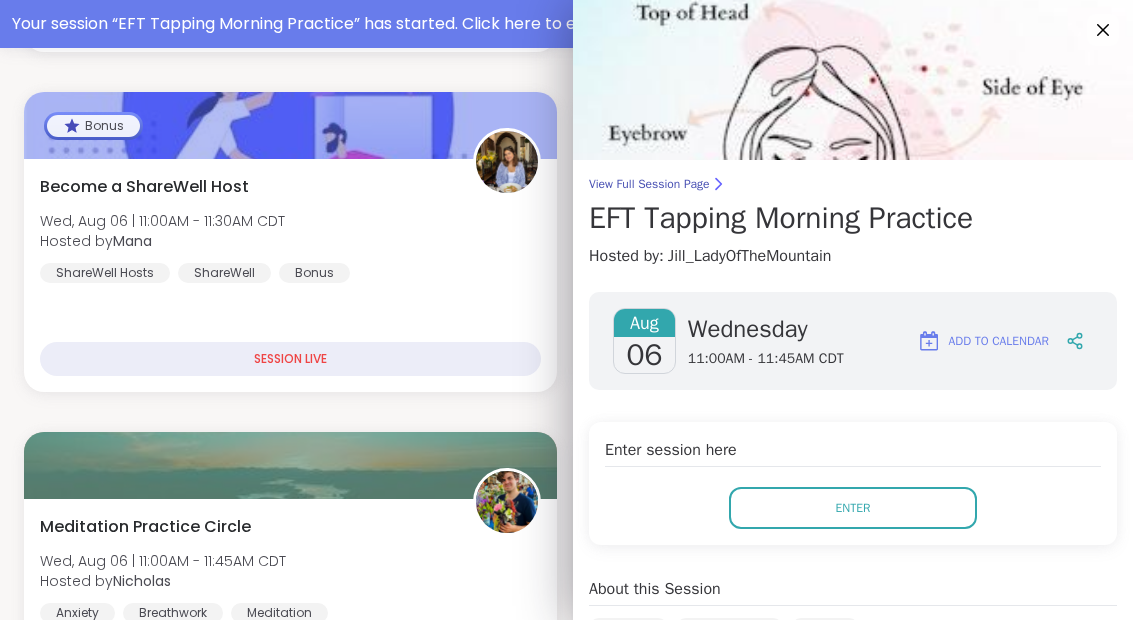 click on "Enter" at bounding box center (853, 508) 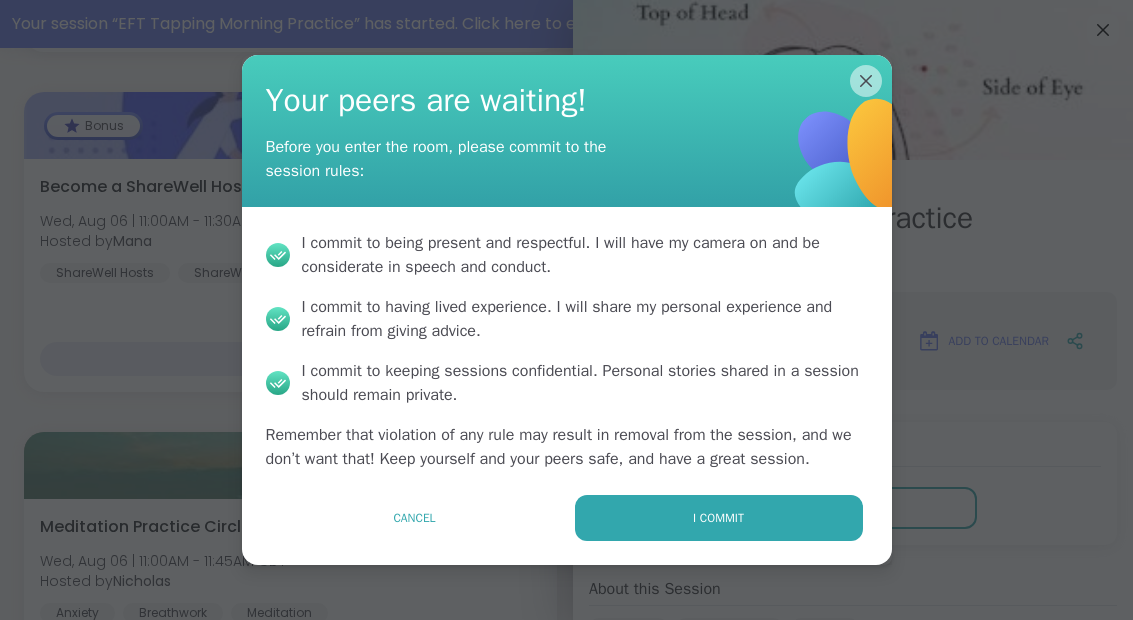 click on "I commit" at bounding box center (719, 518) 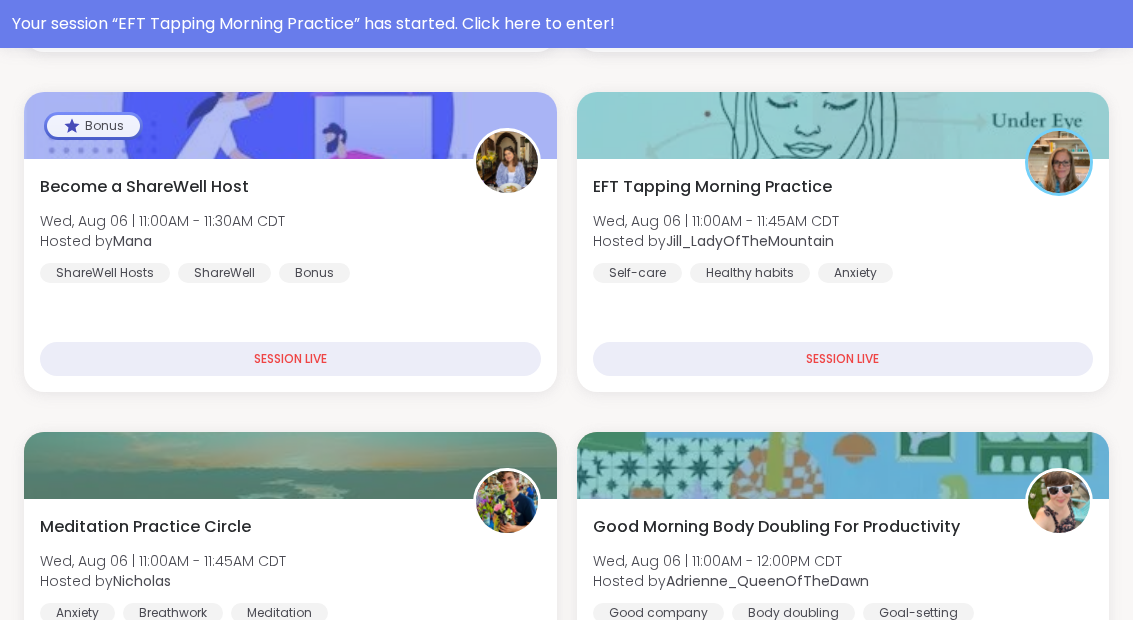 scroll, scrollTop: 0, scrollLeft: 0, axis: both 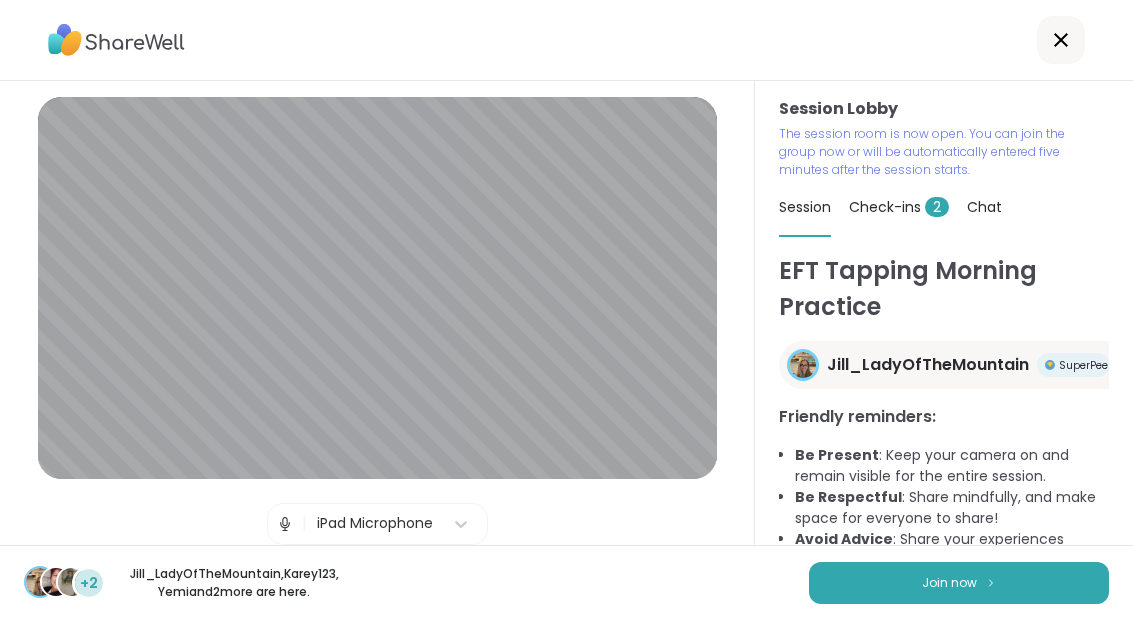 click at bounding box center [991, 582] 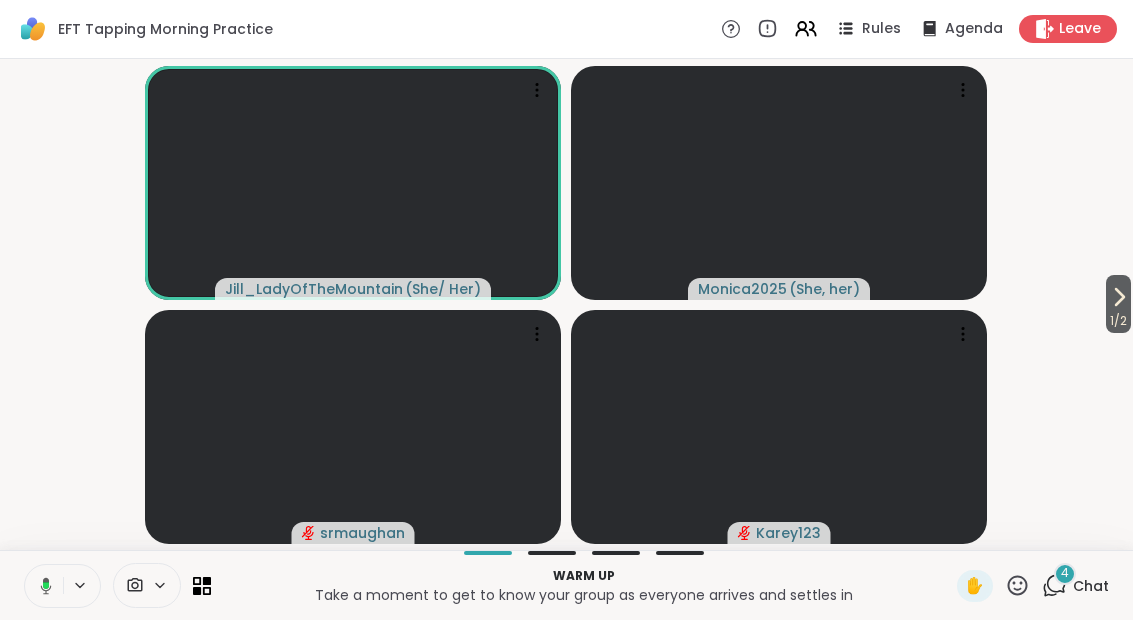 click on "1  /  2" at bounding box center [1118, 304] 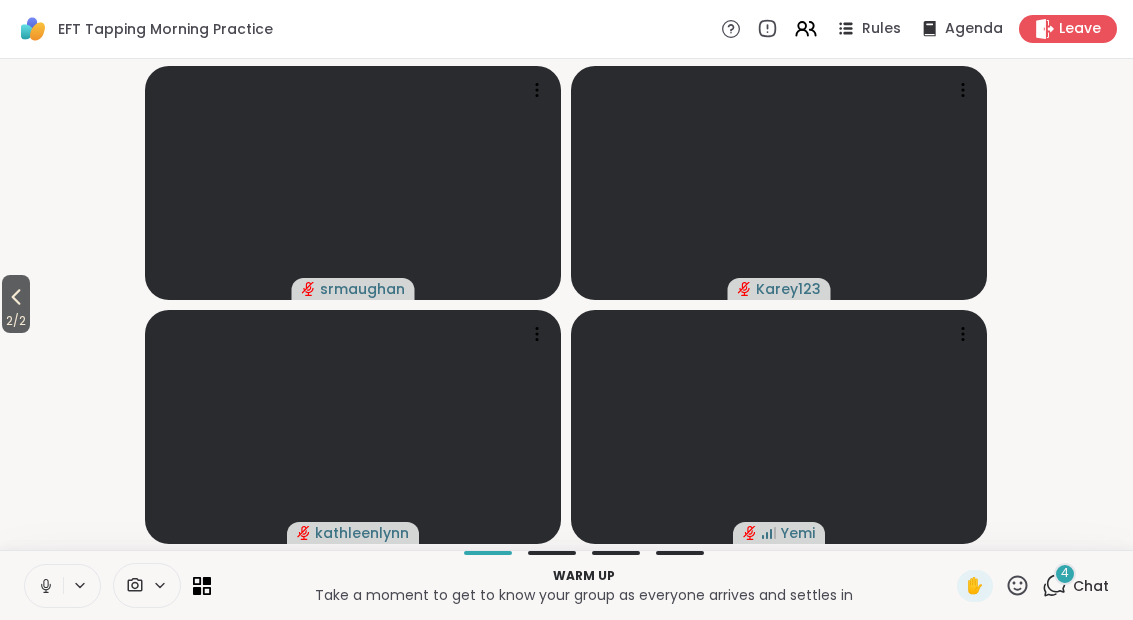 click on "2  /  2" at bounding box center (16, 321) 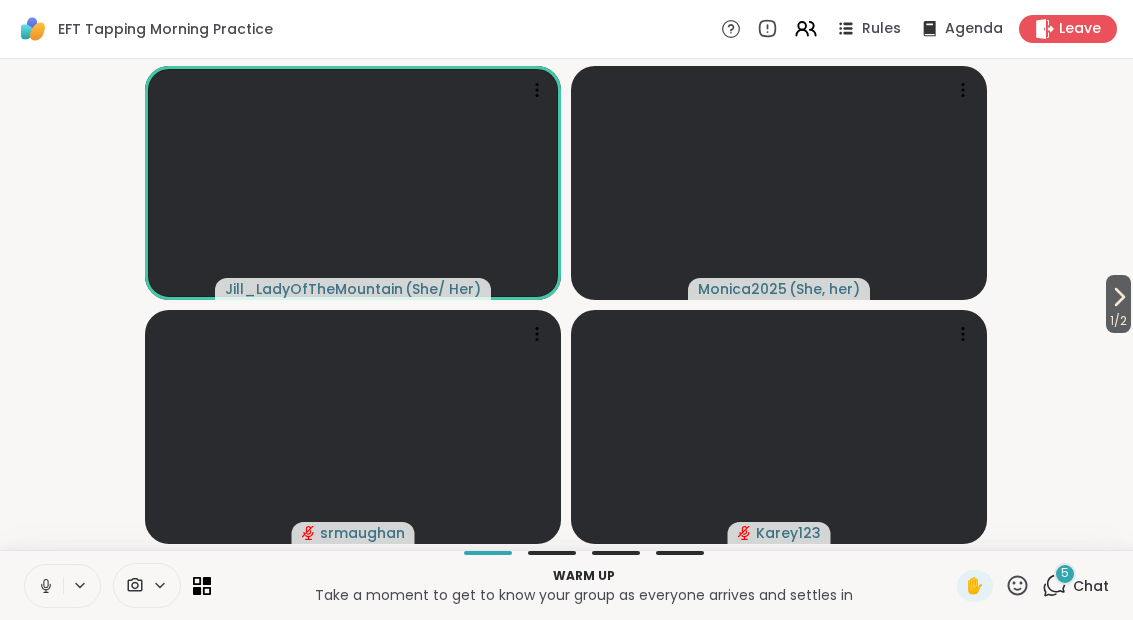 click on "Chat" at bounding box center [1091, 586] 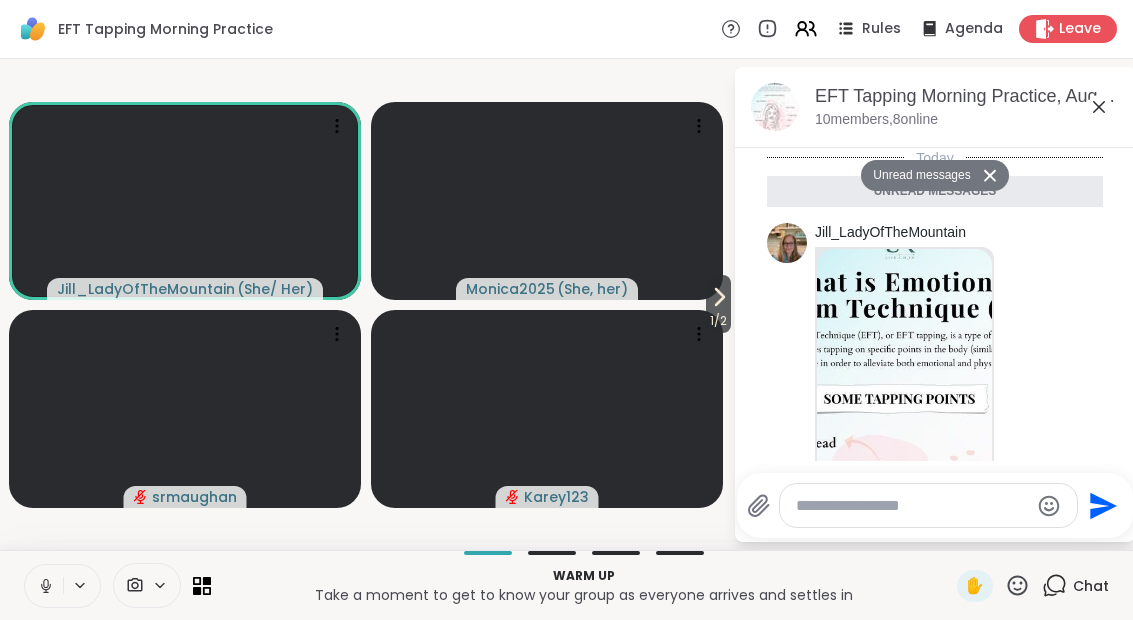 scroll, scrollTop: 915, scrollLeft: 0, axis: vertical 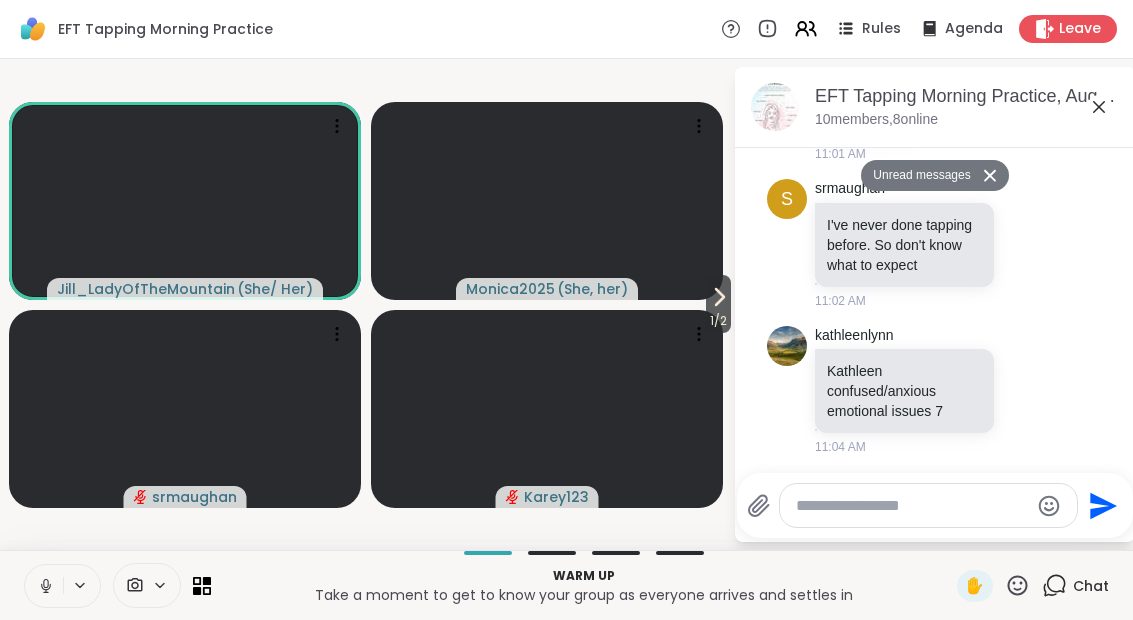 click at bounding box center (912, 506) 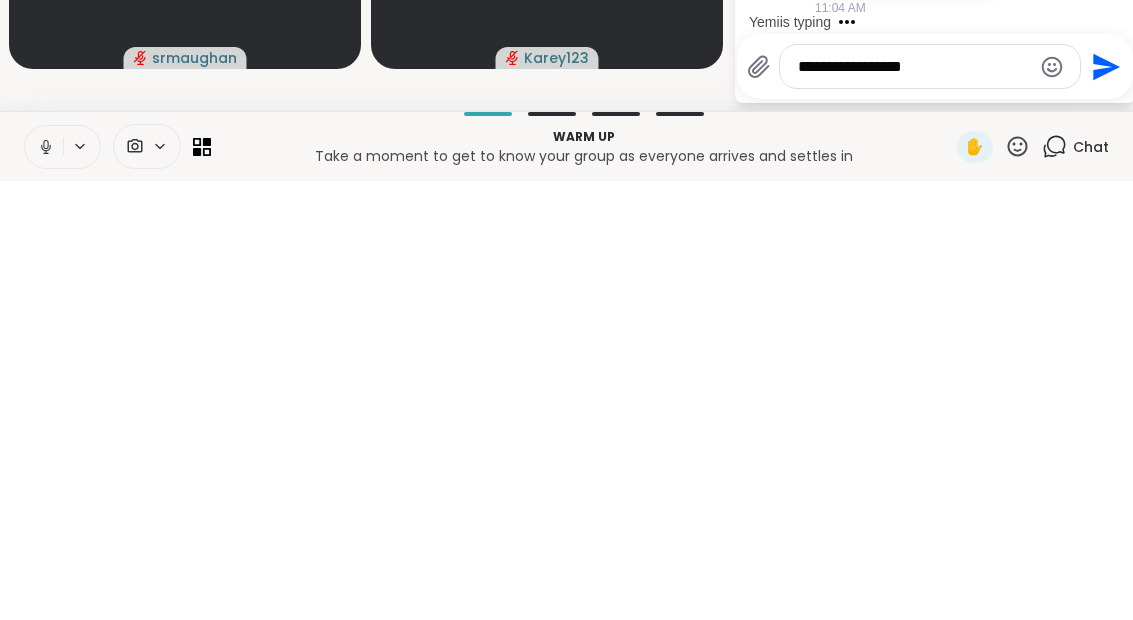 type on "**********" 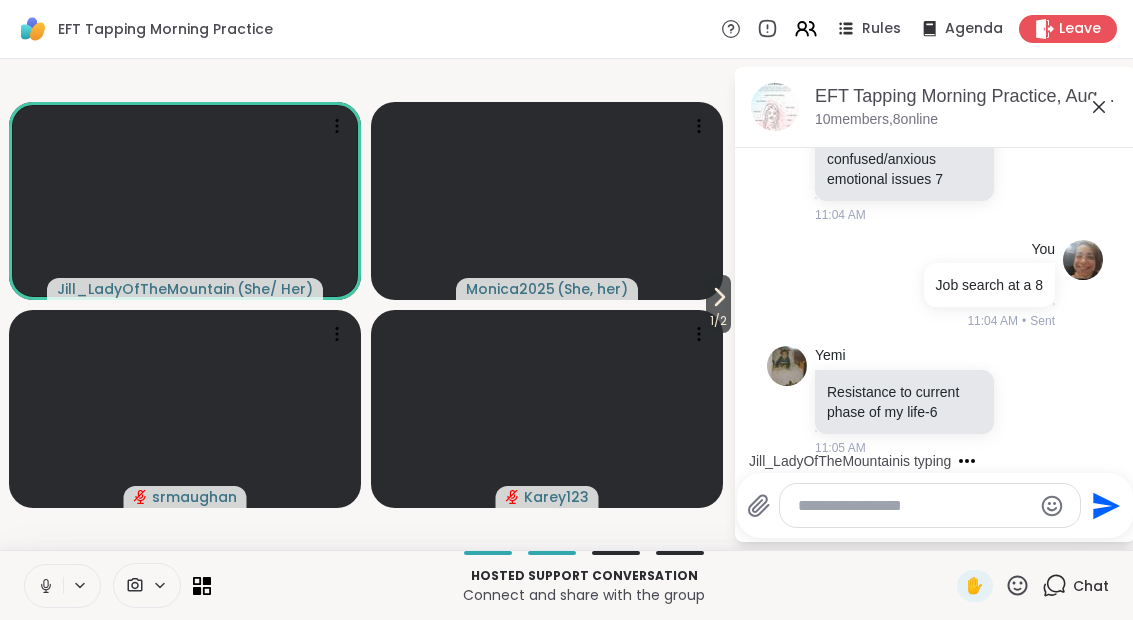 scroll, scrollTop: 1294, scrollLeft: 0, axis: vertical 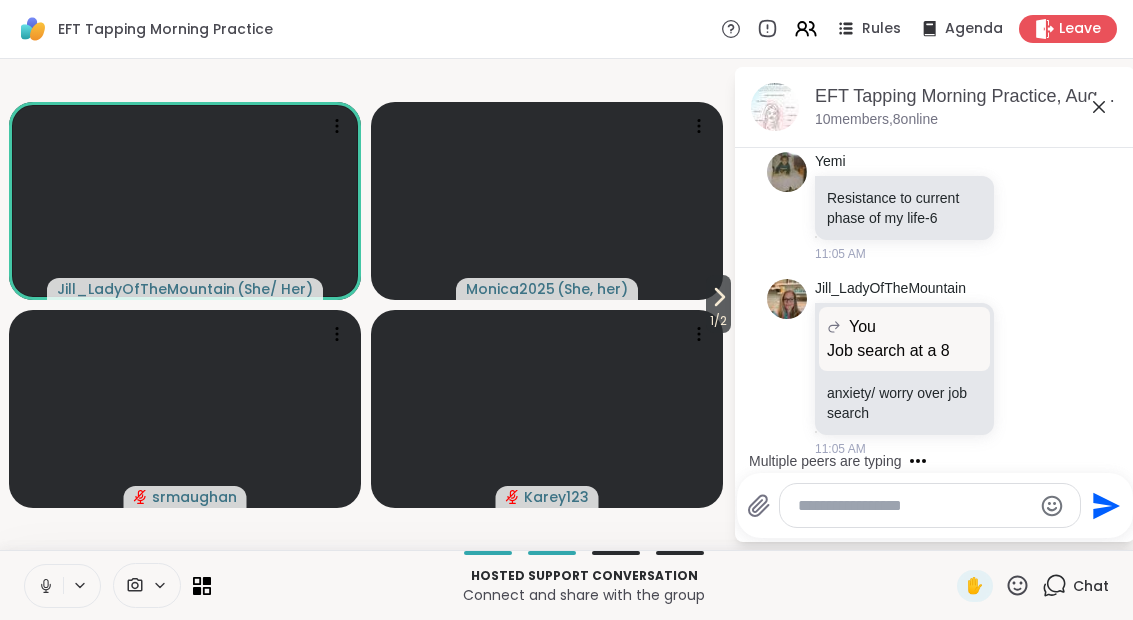 click at bounding box center (44, 586) 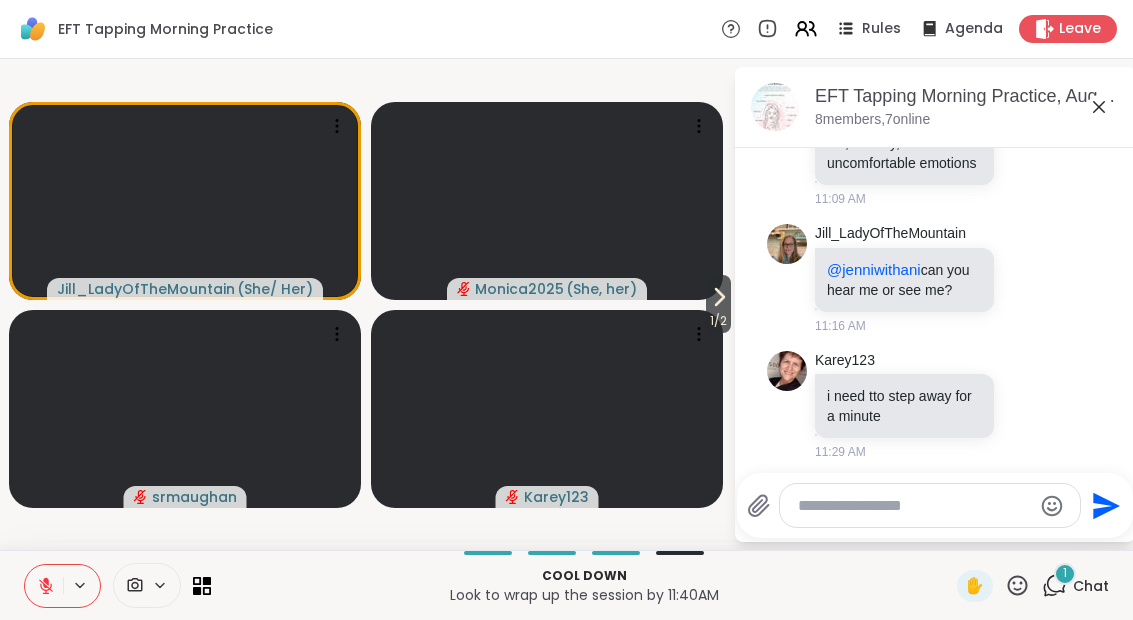 scroll, scrollTop: 2408, scrollLeft: 0, axis: vertical 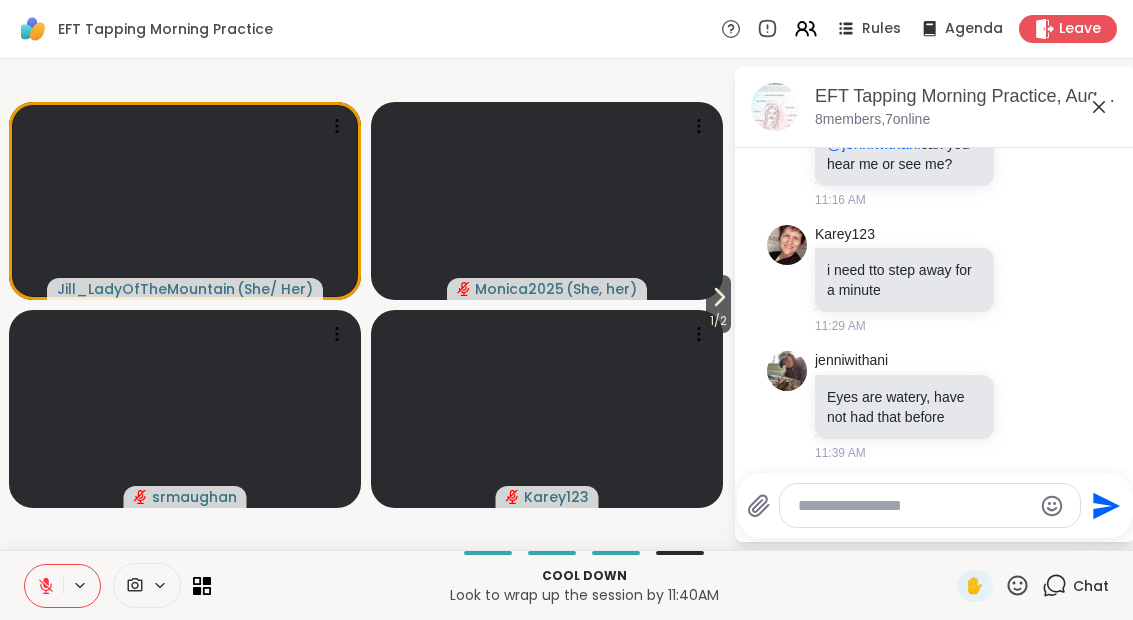 click at bounding box center (914, 506) 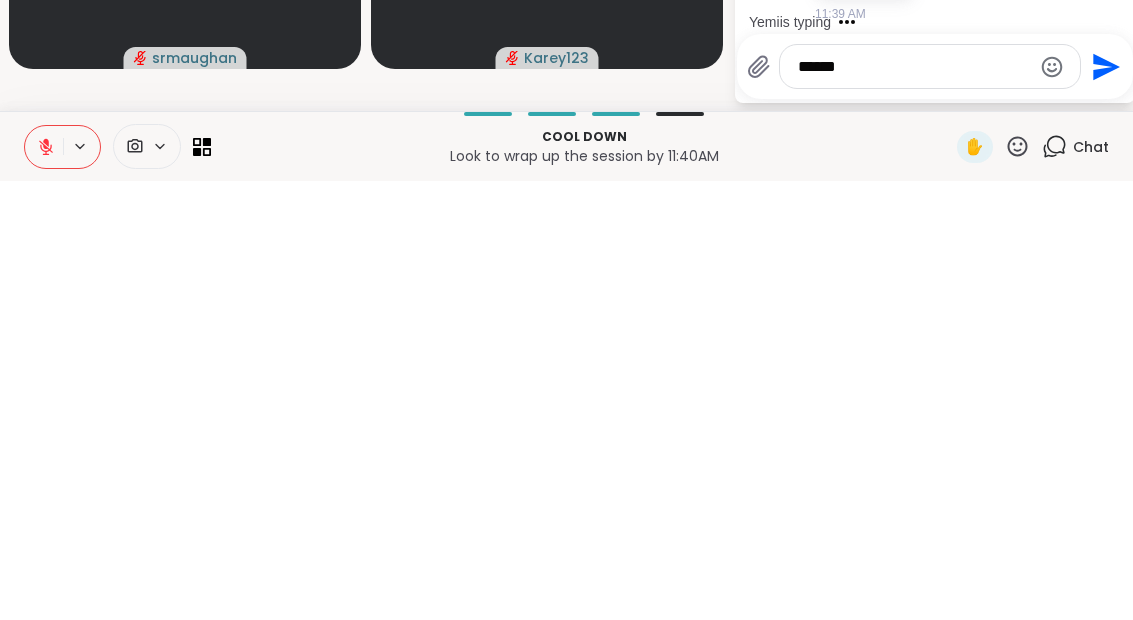 type on "******" 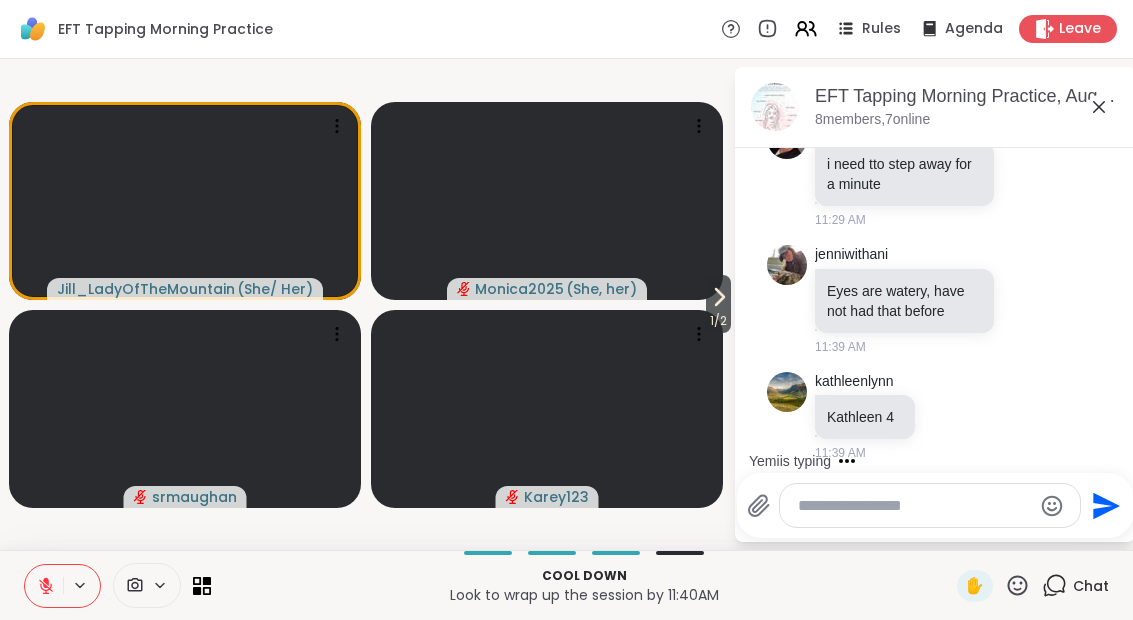 scroll, scrollTop: 2620, scrollLeft: 0, axis: vertical 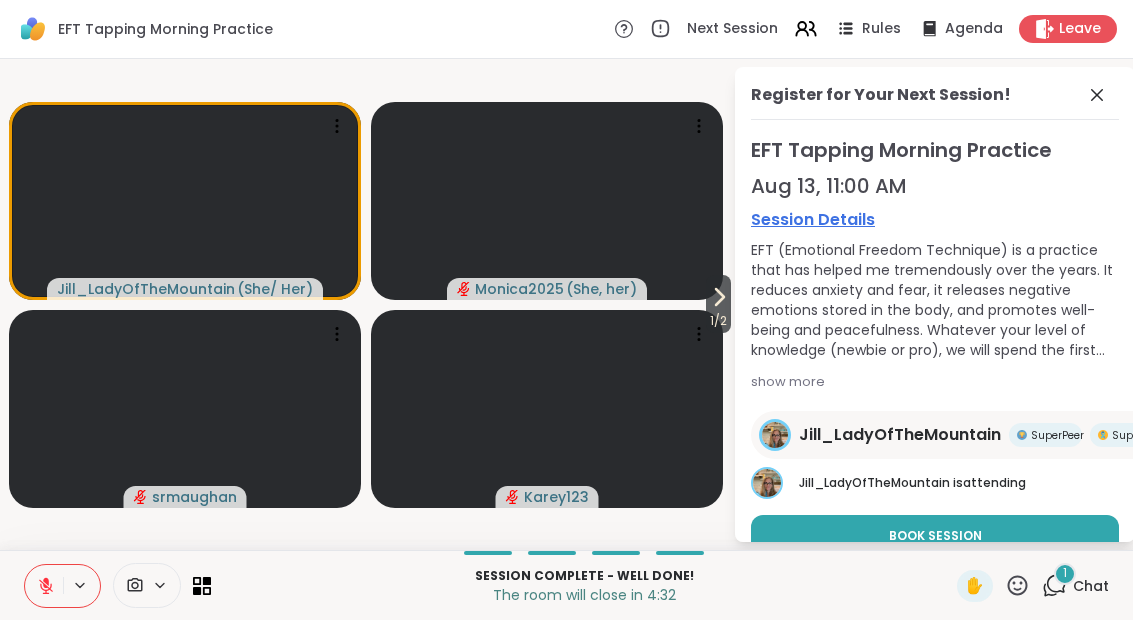 click 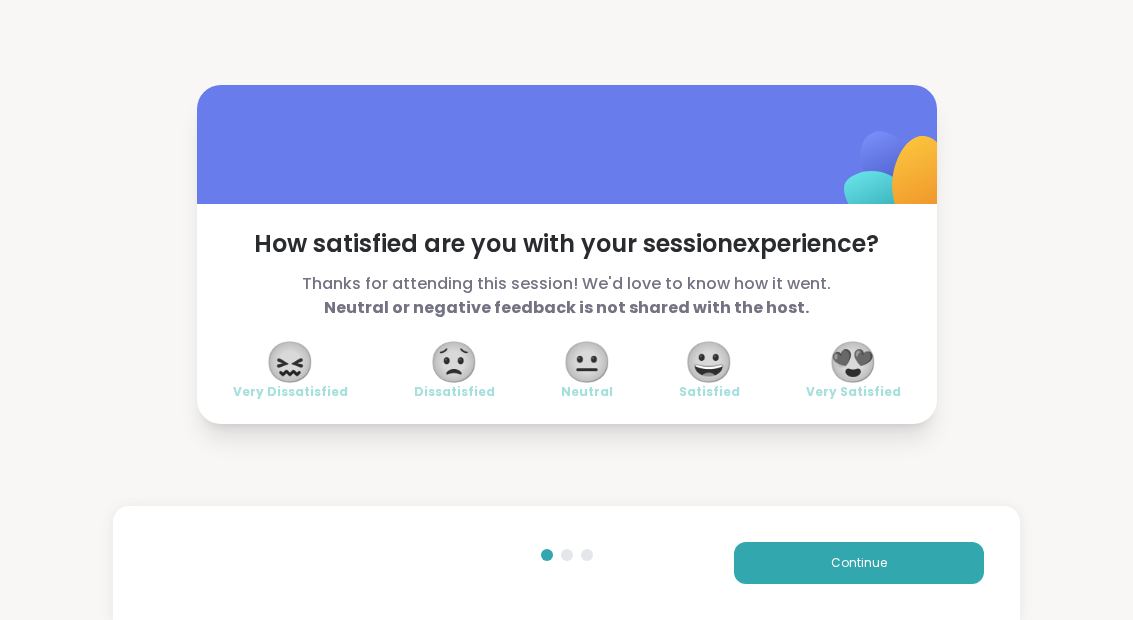 click on "😀" at bounding box center (709, 362) 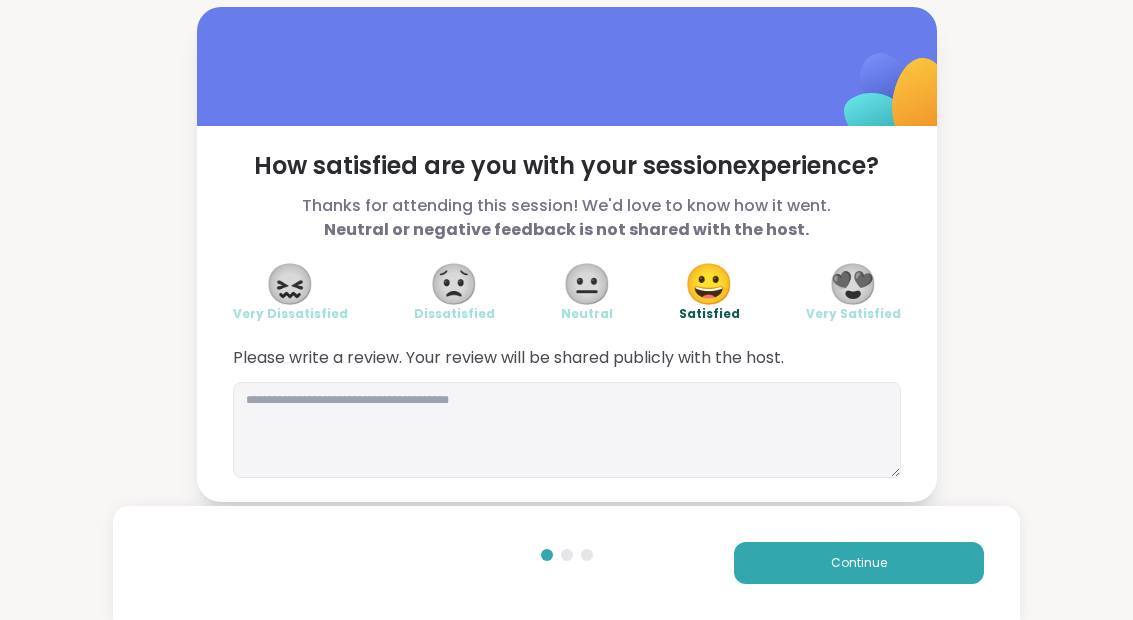 click on "Continue" at bounding box center (859, 563) 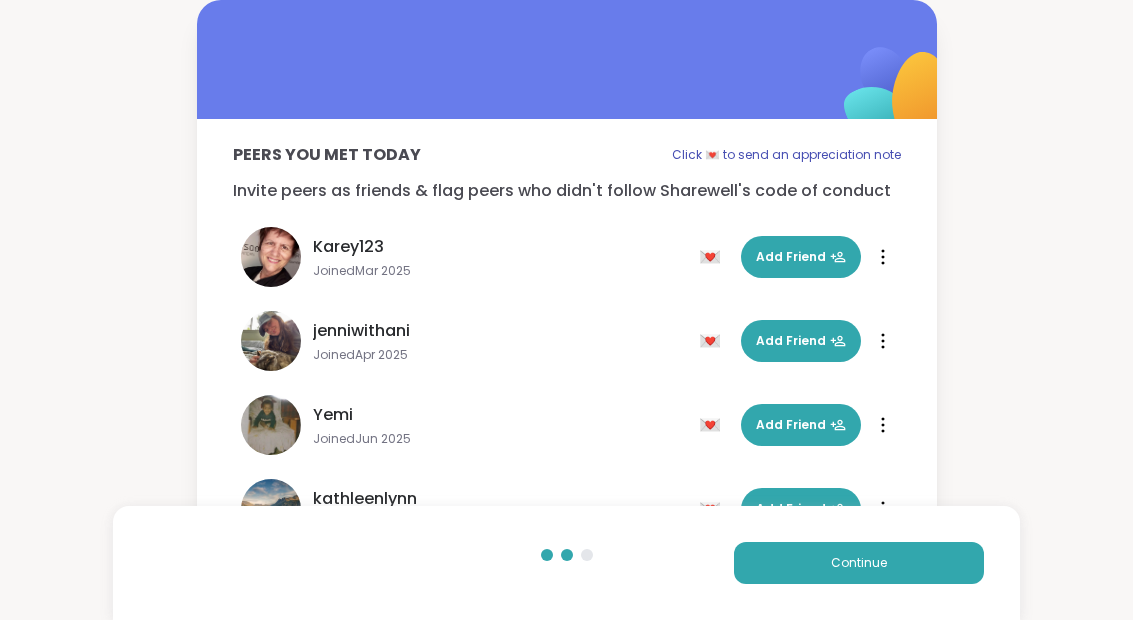 click on "Continue" at bounding box center [859, 563] 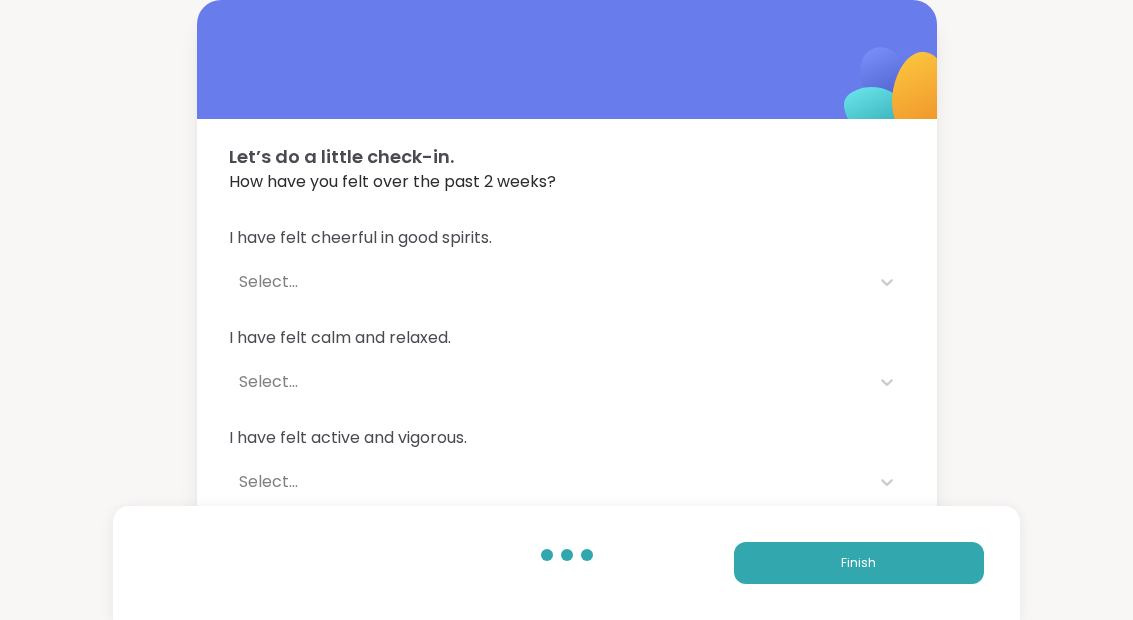 click on "Finish" at bounding box center [859, 563] 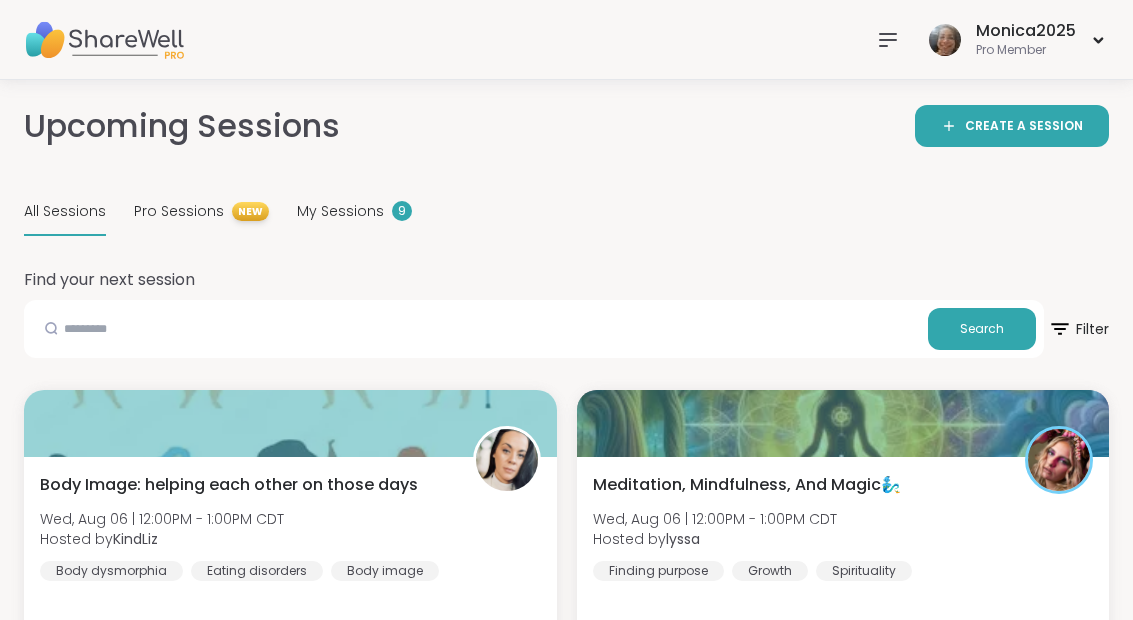 click on "My Sessions" at bounding box center [340, 211] 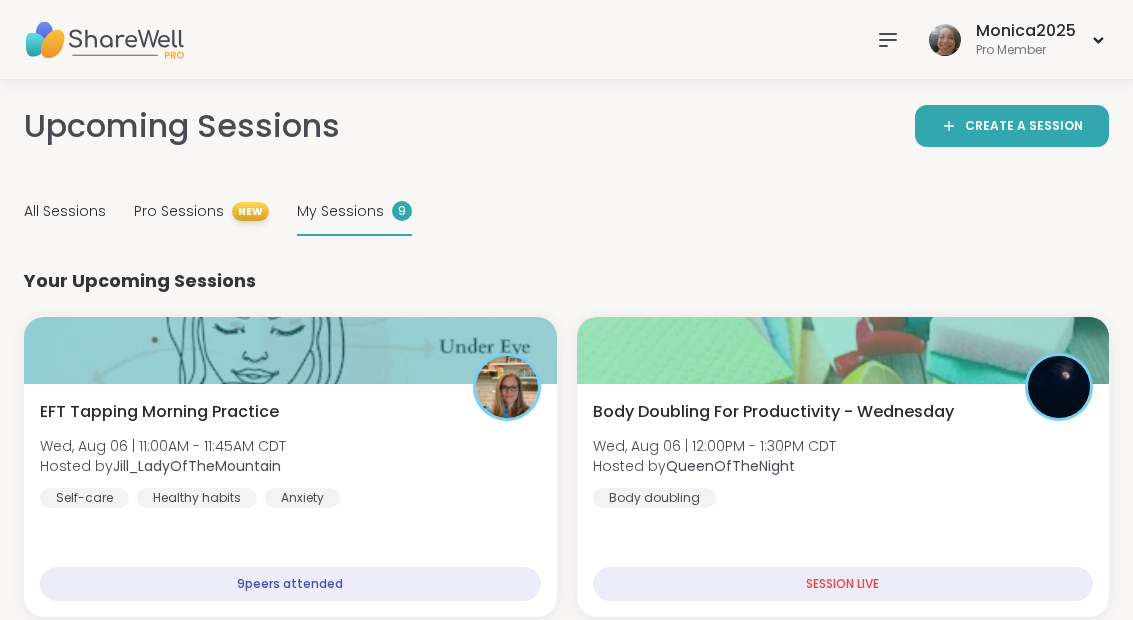 click on "Body Doubling For Productivity - Wednesday Wed, Aug 06 | 12:00PM - 1:30PM CDT Hosted by  QueenOfTheNight Body doubling" at bounding box center (843, 454) 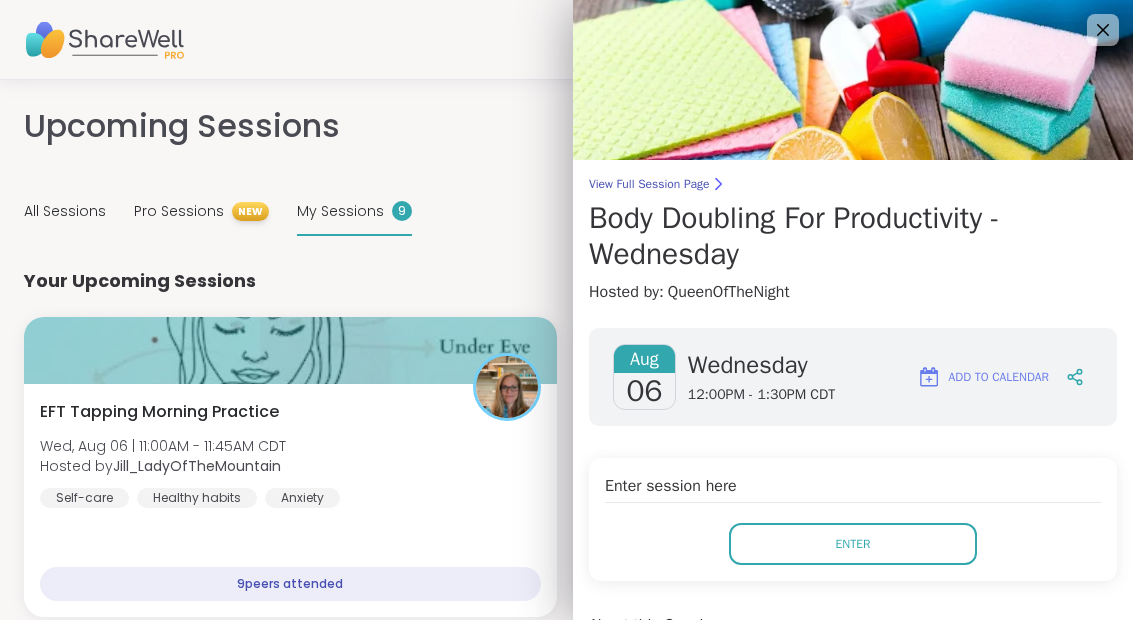 click on "Enter" at bounding box center [853, 544] 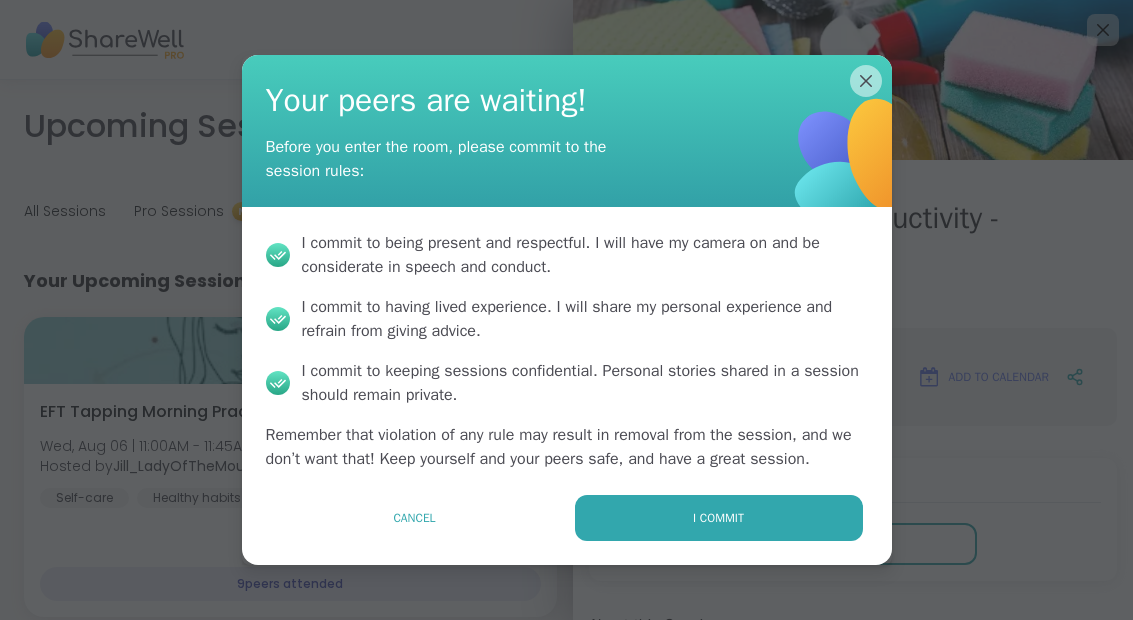 click on "I commit" at bounding box center (719, 518) 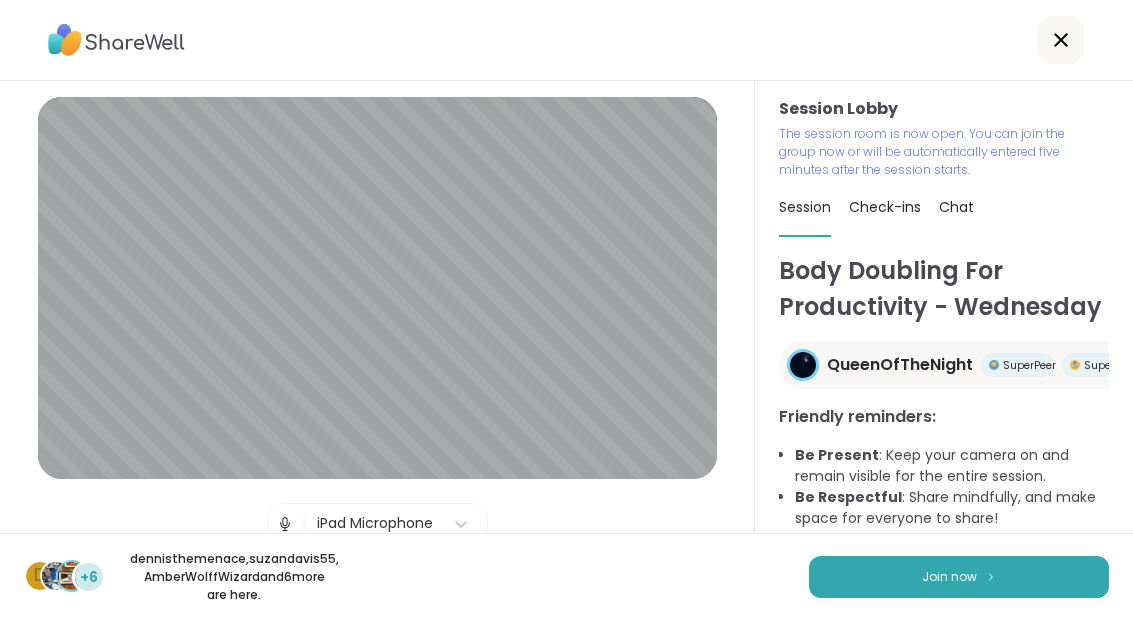 click on "Join now" at bounding box center (949, 577) 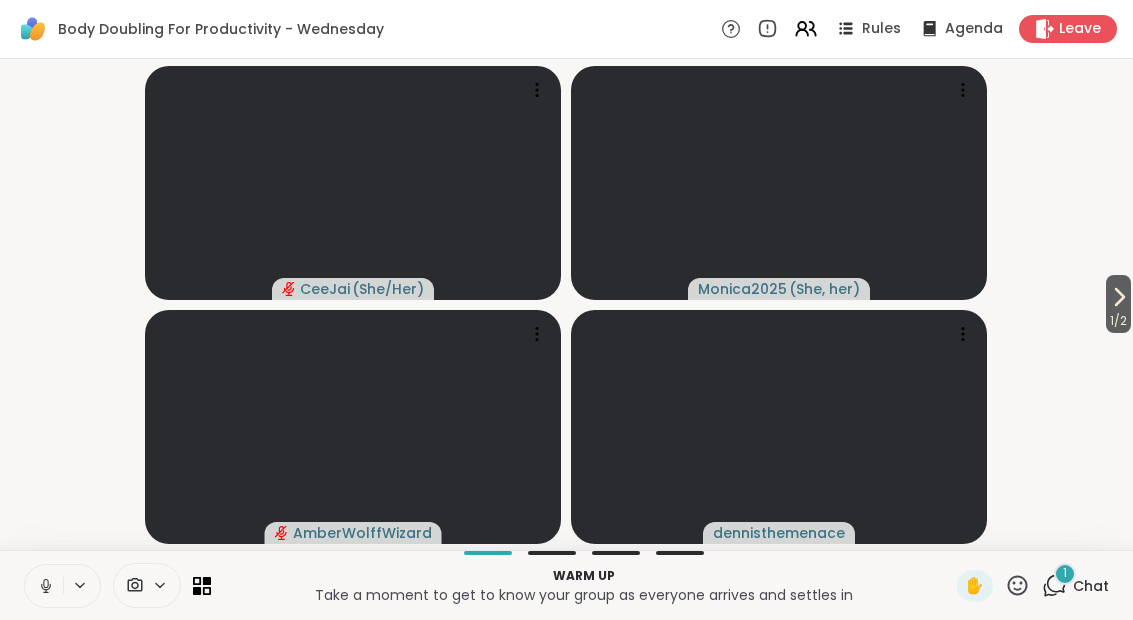 click at bounding box center (44, 586) 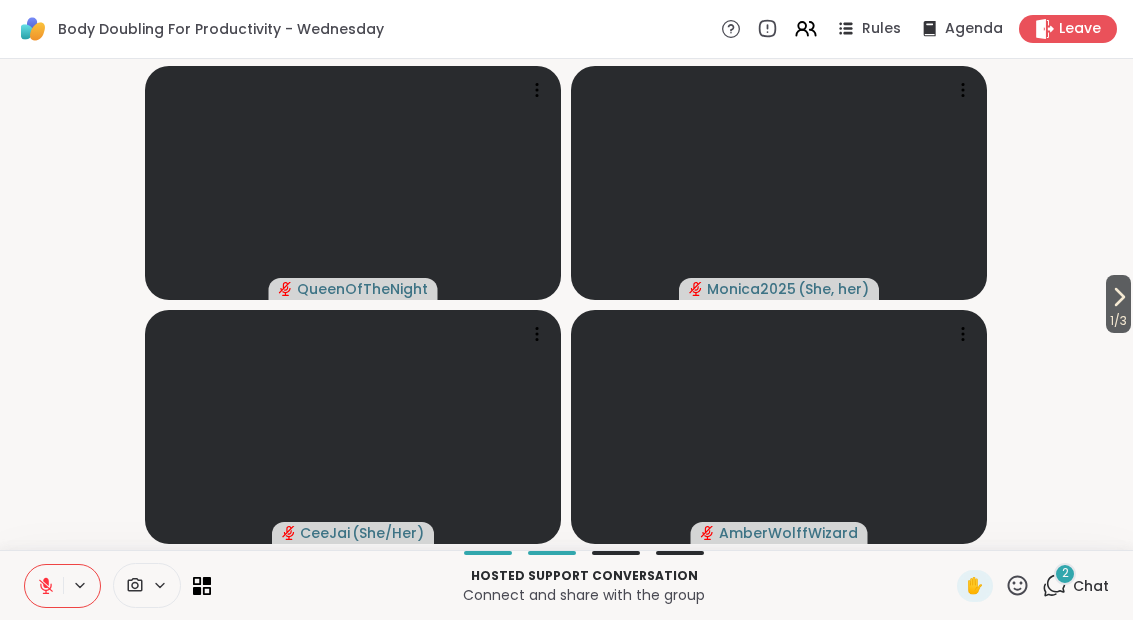 click 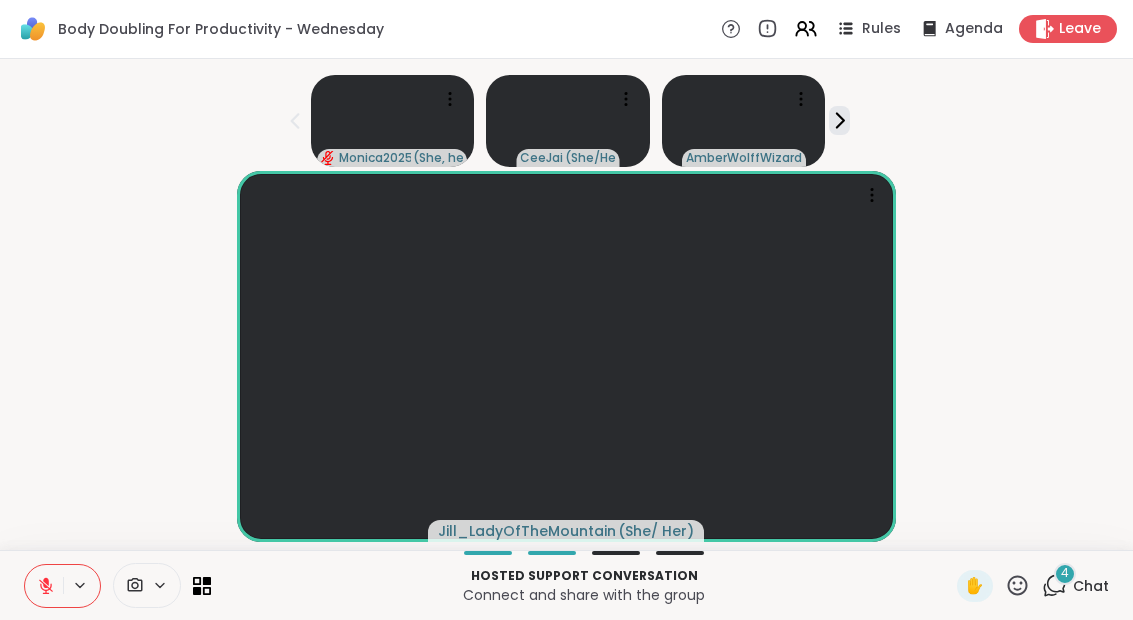 click on "4 Chat" at bounding box center (1075, 586) 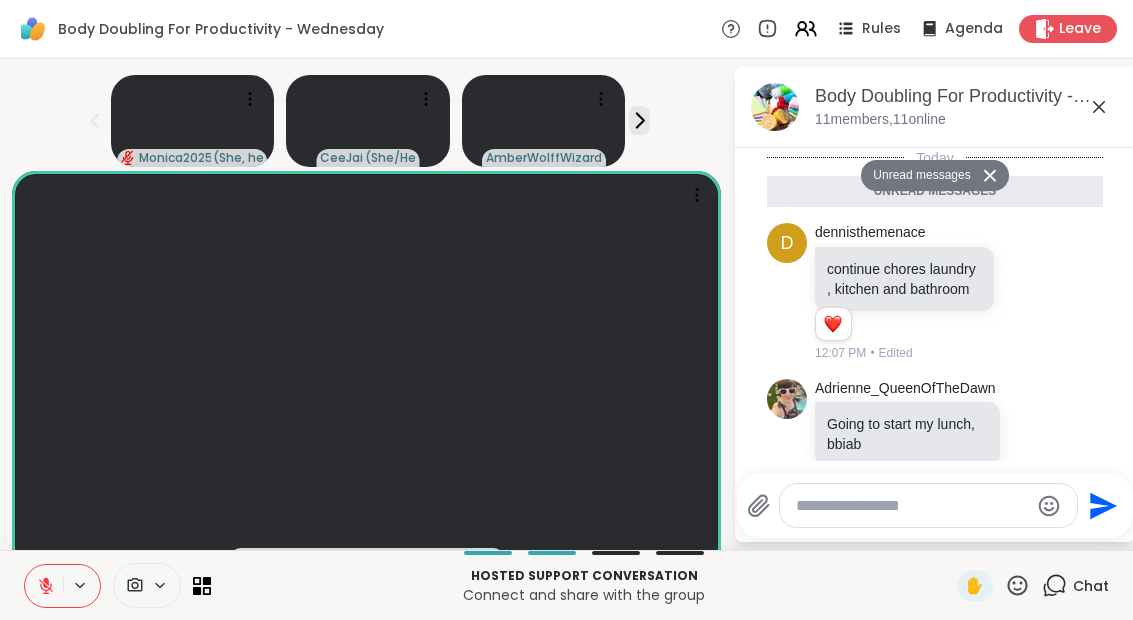 scroll, scrollTop: 678, scrollLeft: 0, axis: vertical 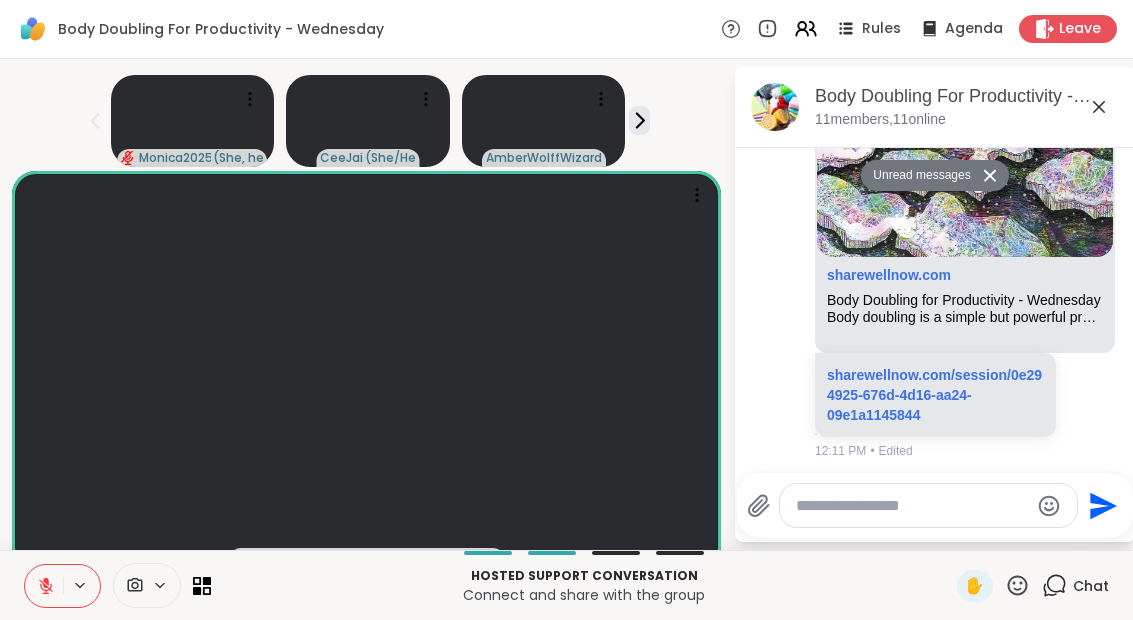 click on "sharewellnow.com/session/0e294925-676d-4d16-aa24-09e1a1145844" at bounding box center [934, 395] 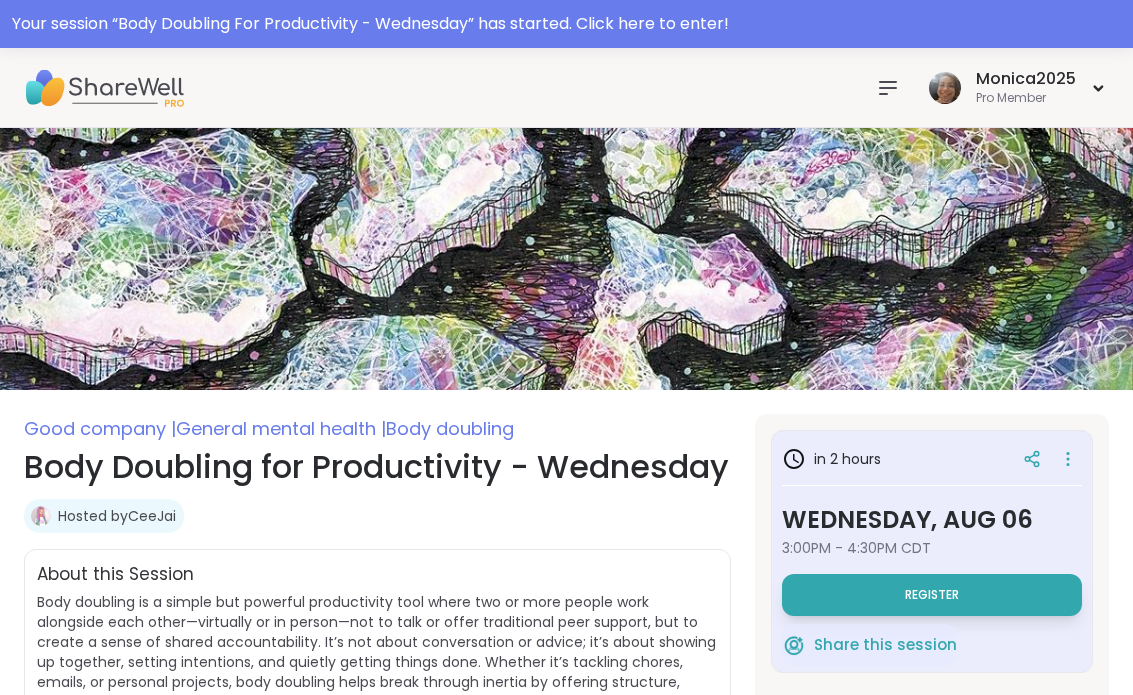 scroll, scrollTop: 0, scrollLeft: 0, axis: both 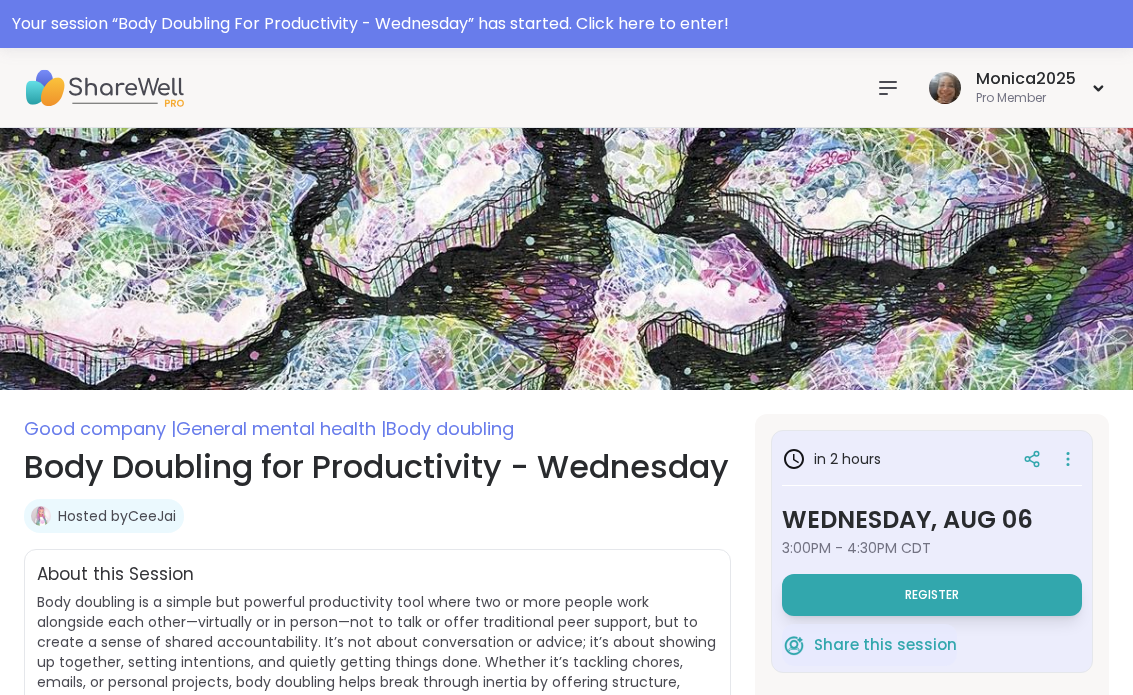 click on "Register" at bounding box center [932, 595] 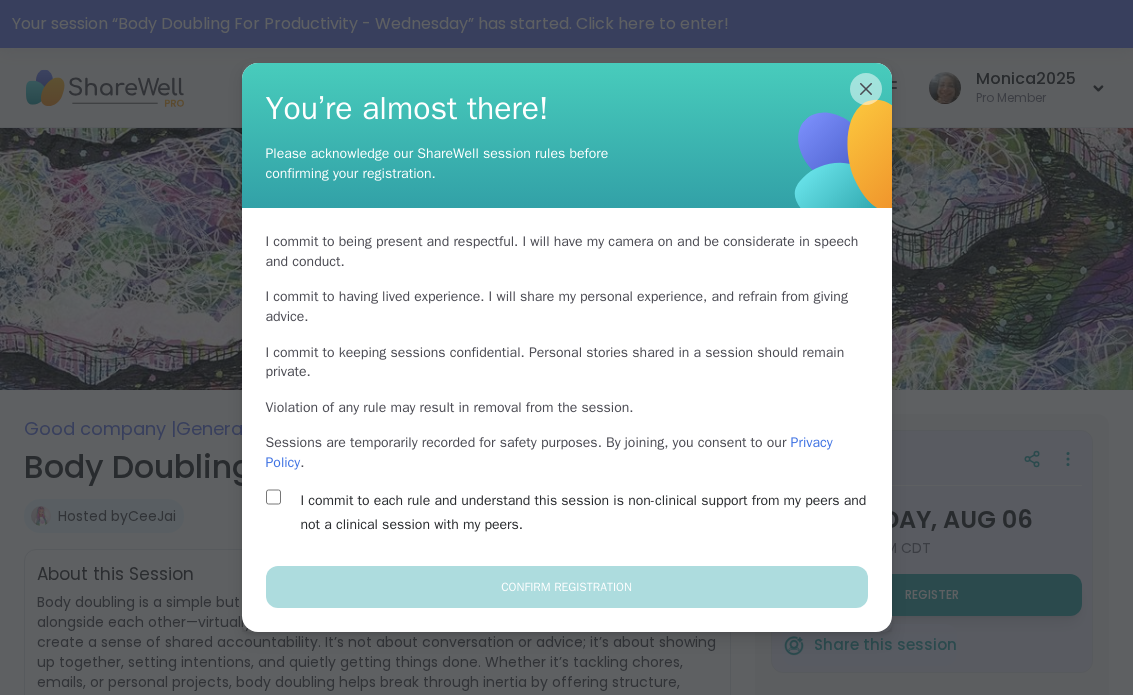 click on "I commit to being present and respectful . I will have my camera on and be considerate in speech and conduct. I commit to having lived experience . I will share my personal experience, and refrain from giving advice. I commit to keeping sessions confidential . Personal stories shared in a session should remain private. Violation of any rule may result in removal from the session. Sessions are temporarily recorded for safety purposes. By joining, you consent to our   Privacy Policy . I commit to each rule and understand this session is non-clinical support from my peers and not a clinical session with my peers." at bounding box center [567, 386] 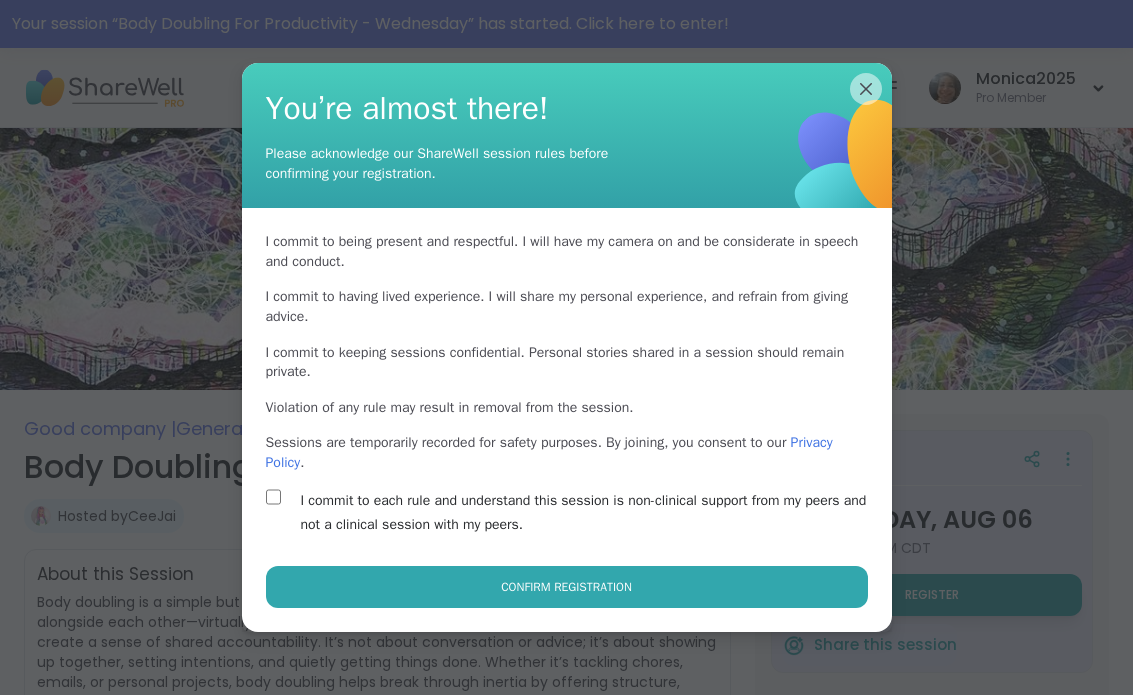 click on "Confirm Registration" at bounding box center [567, 587] 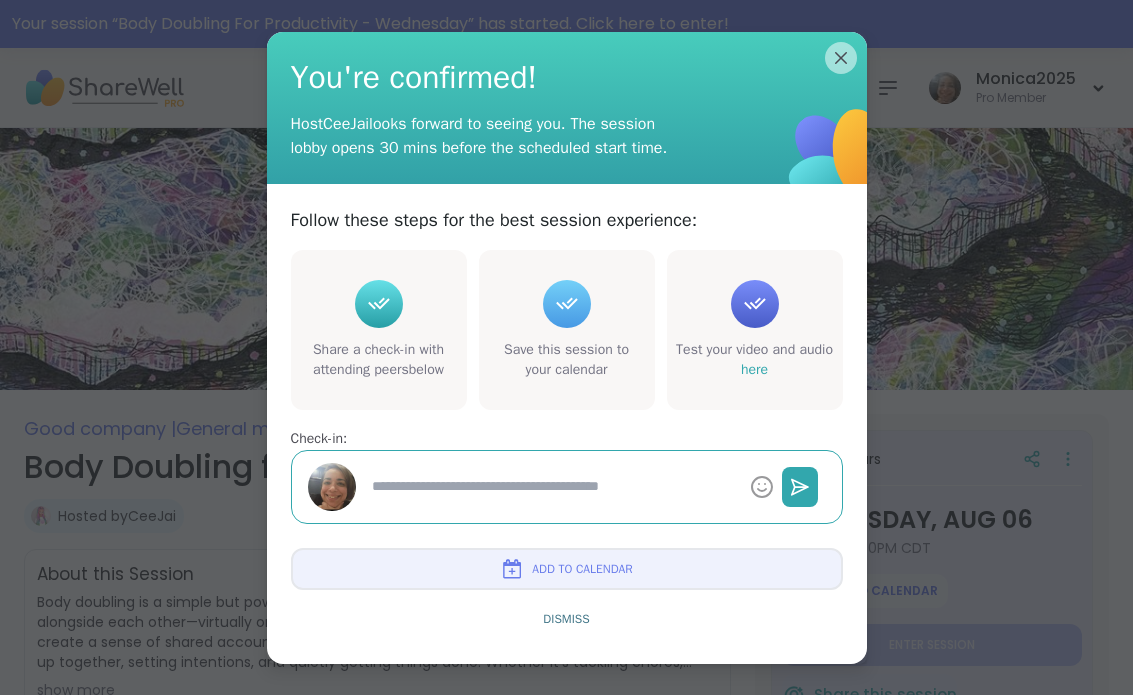 click on "Add to Calendar" at bounding box center [567, 569] 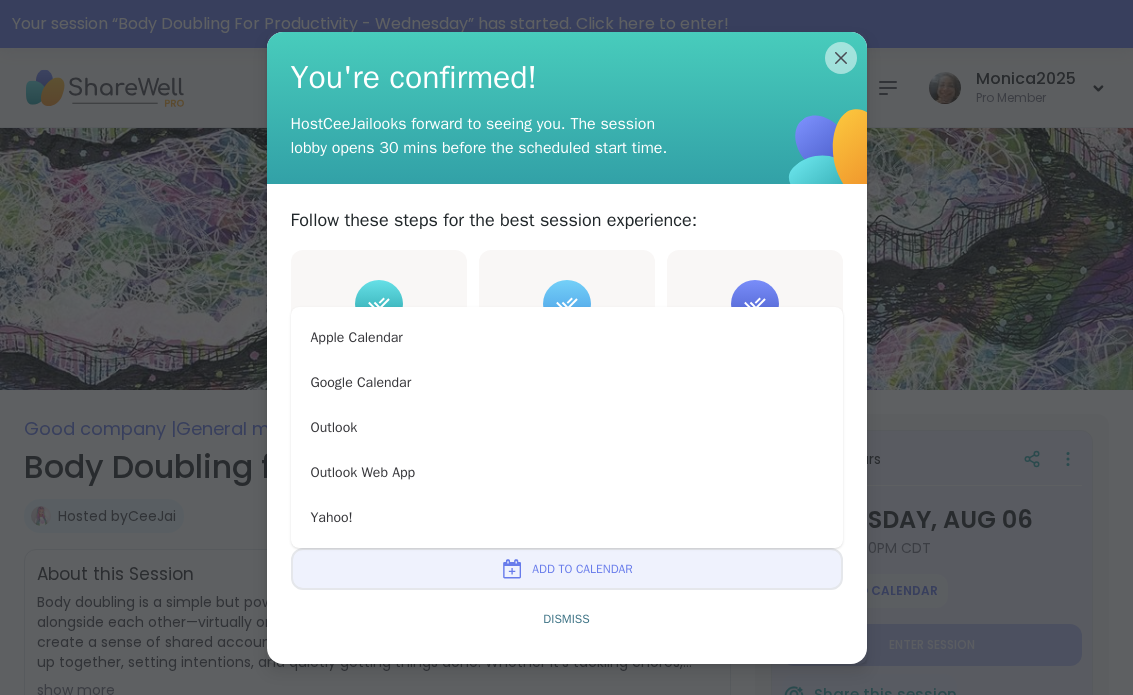 click on "Google Calendar" at bounding box center [567, 382] 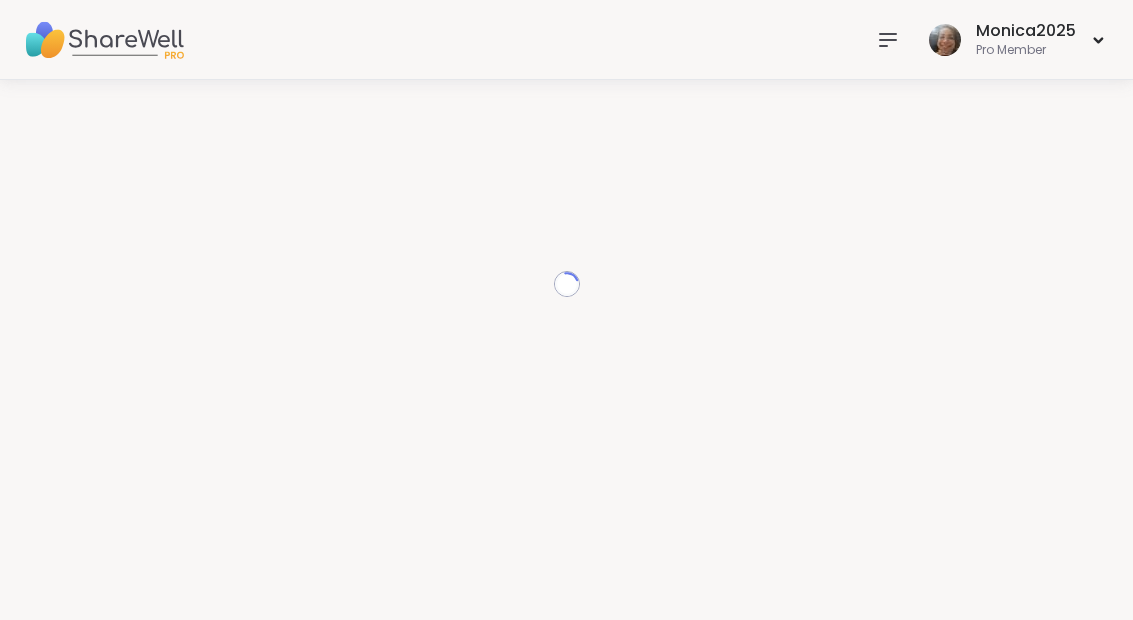 scroll, scrollTop: 0, scrollLeft: 0, axis: both 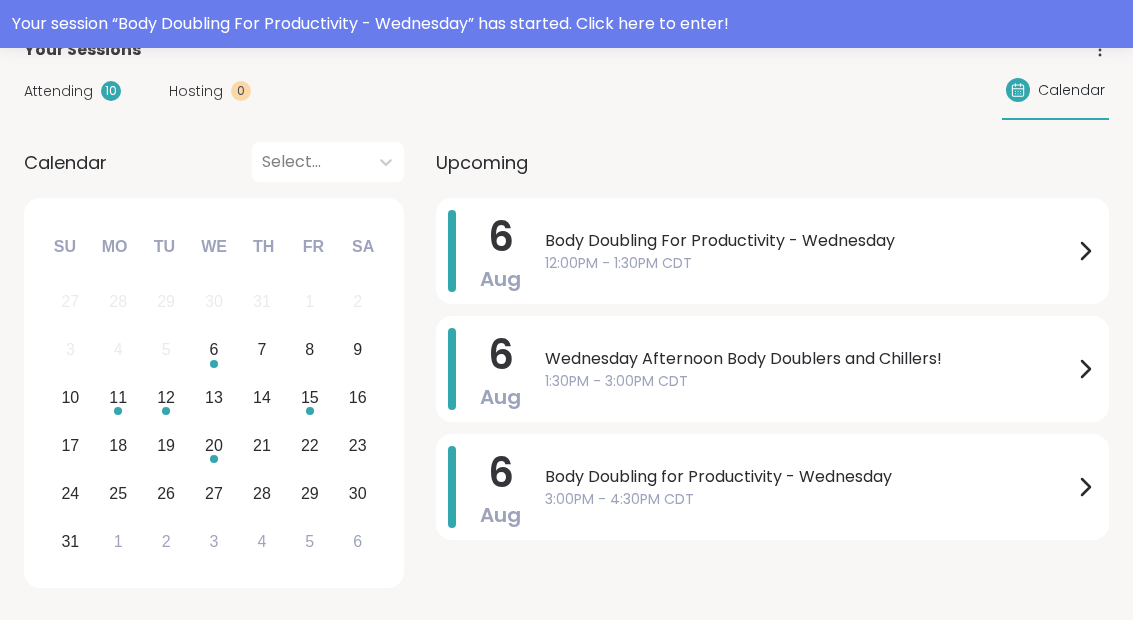 click on "12:00PM - 1:30PM CDT" at bounding box center (809, 263) 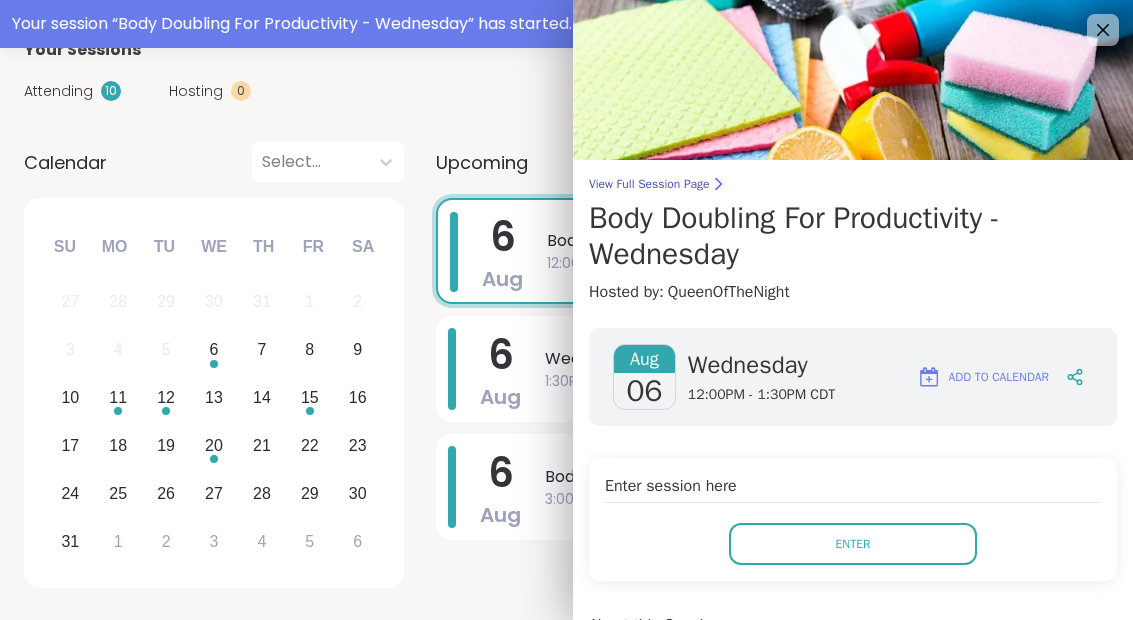 click on "Enter" at bounding box center [853, 544] 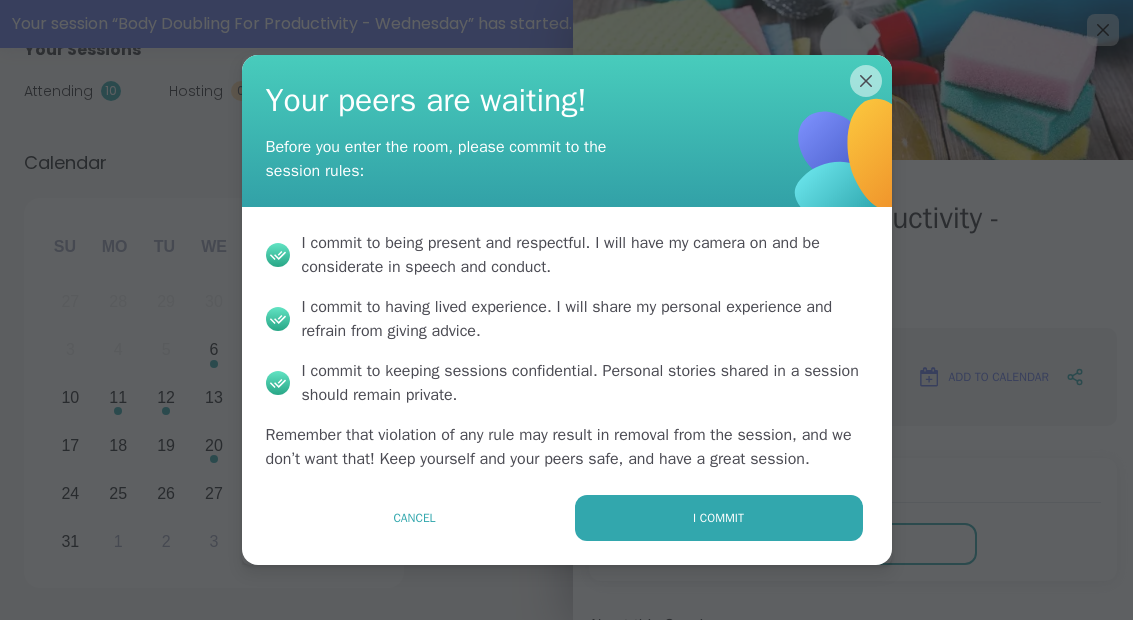 click on "I commit" at bounding box center [719, 518] 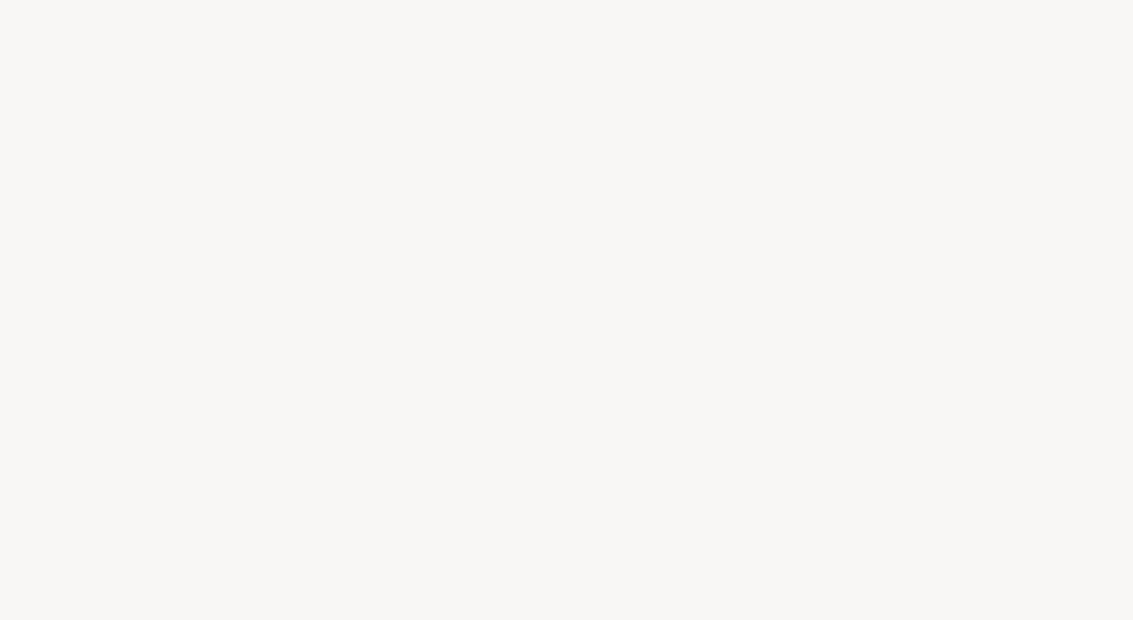 scroll, scrollTop: 0, scrollLeft: 0, axis: both 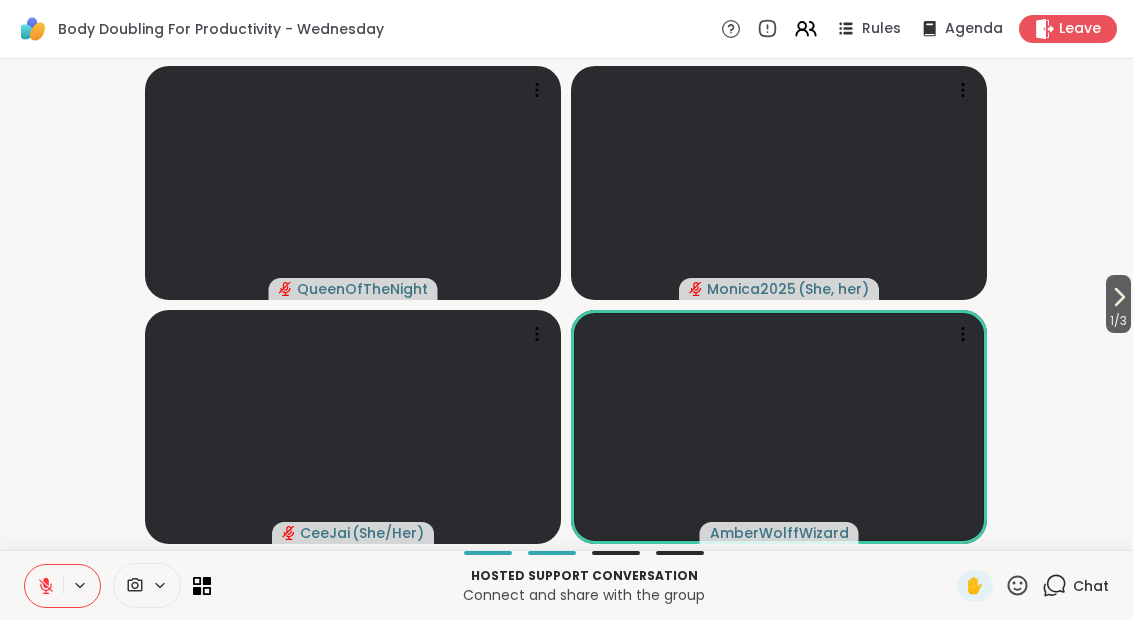 click 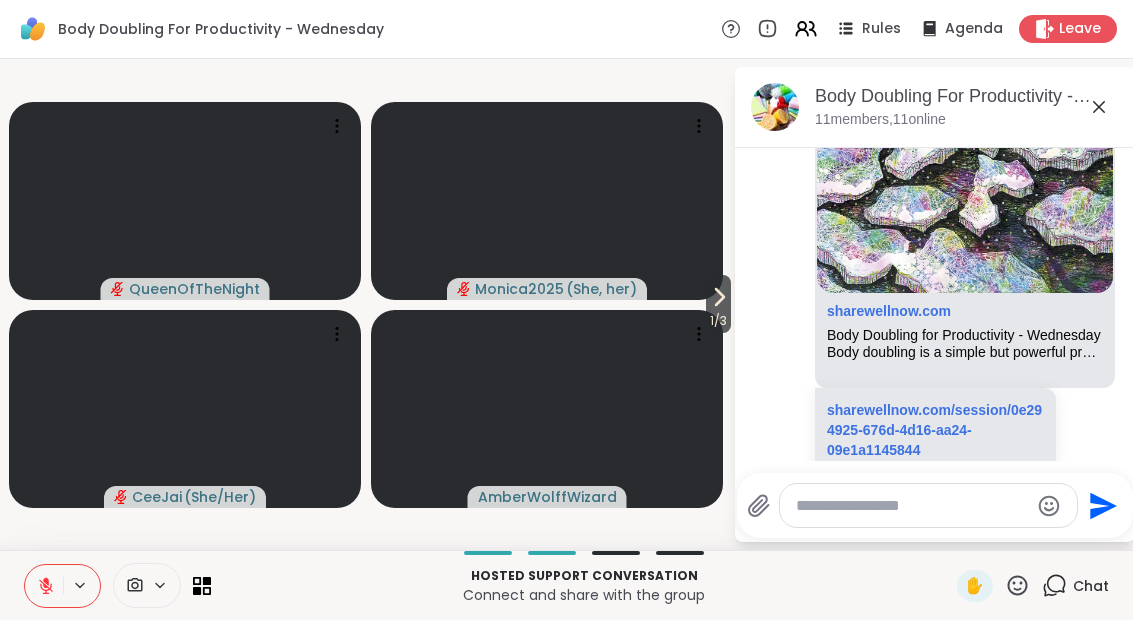 scroll, scrollTop: 631, scrollLeft: 0, axis: vertical 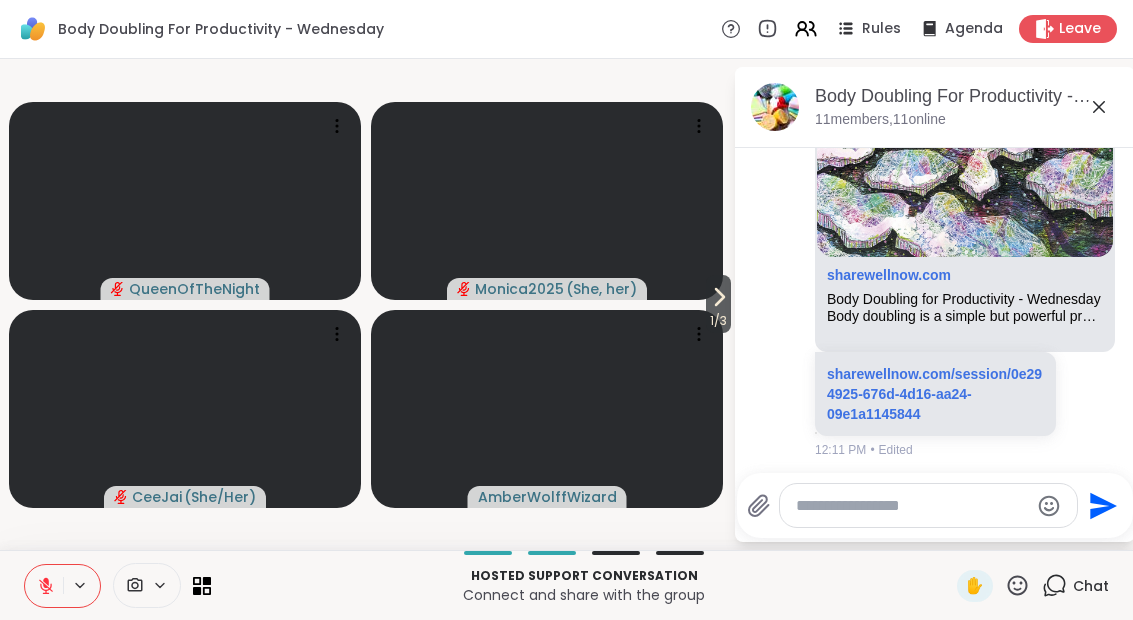 click 